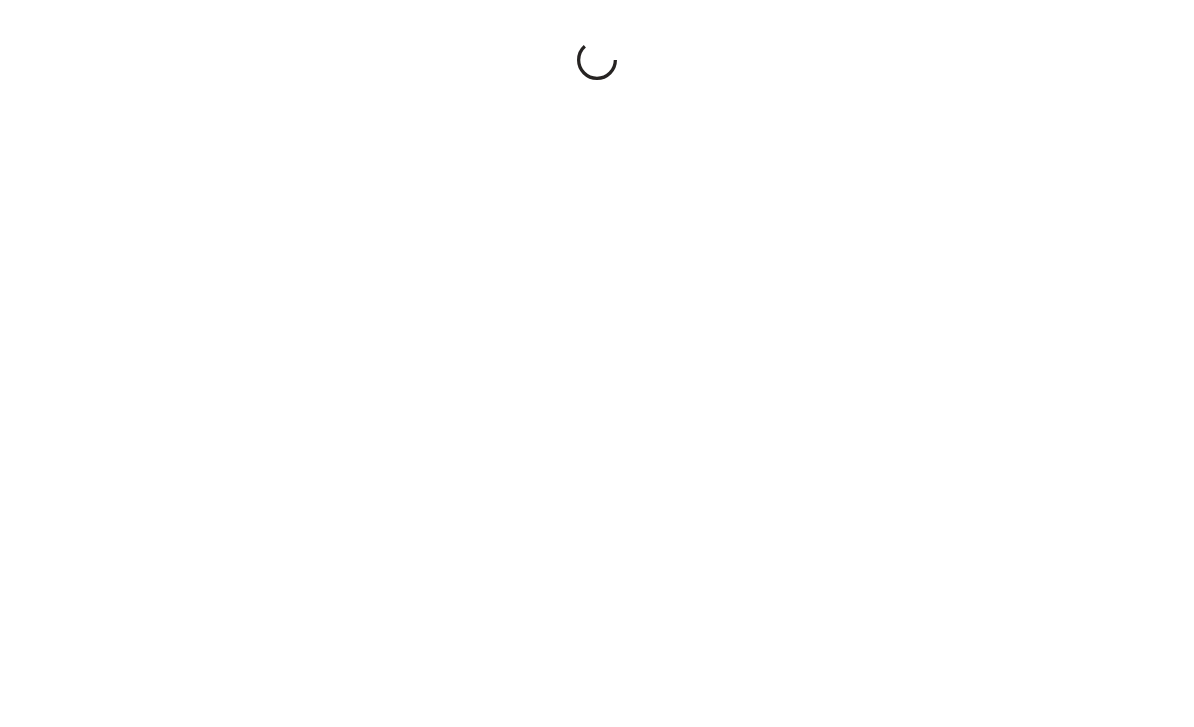 scroll, scrollTop: 0, scrollLeft: 0, axis: both 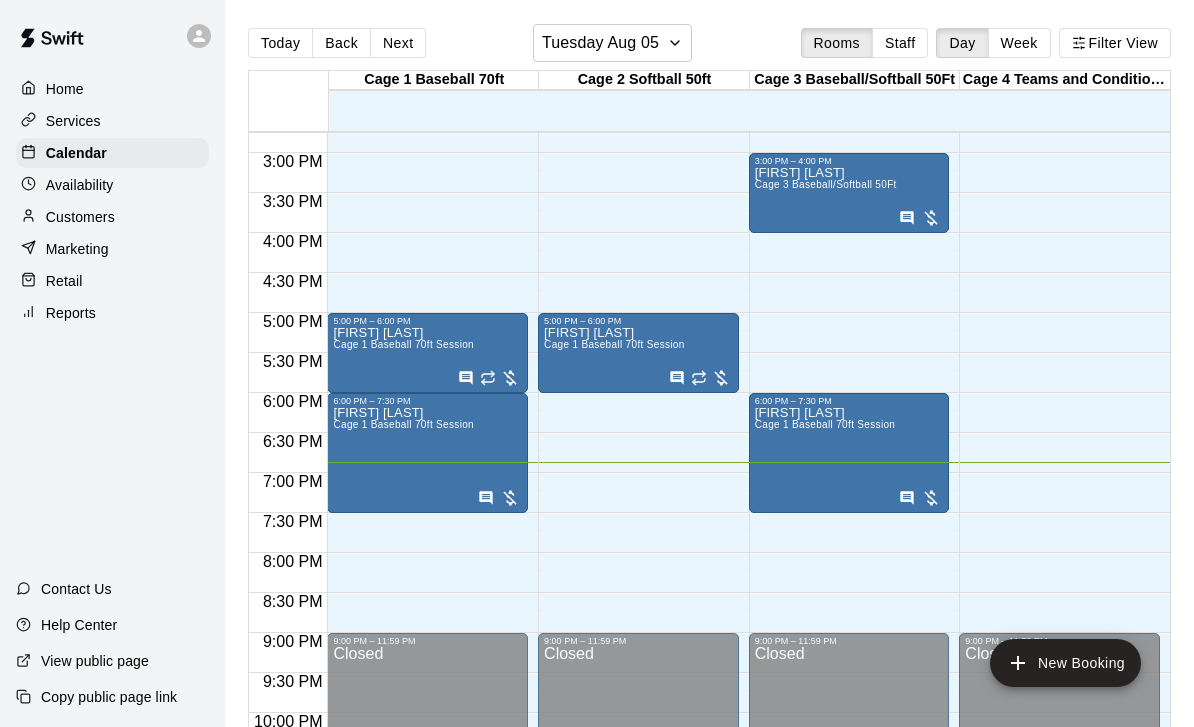 click on "New Booking" at bounding box center (1065, 663) 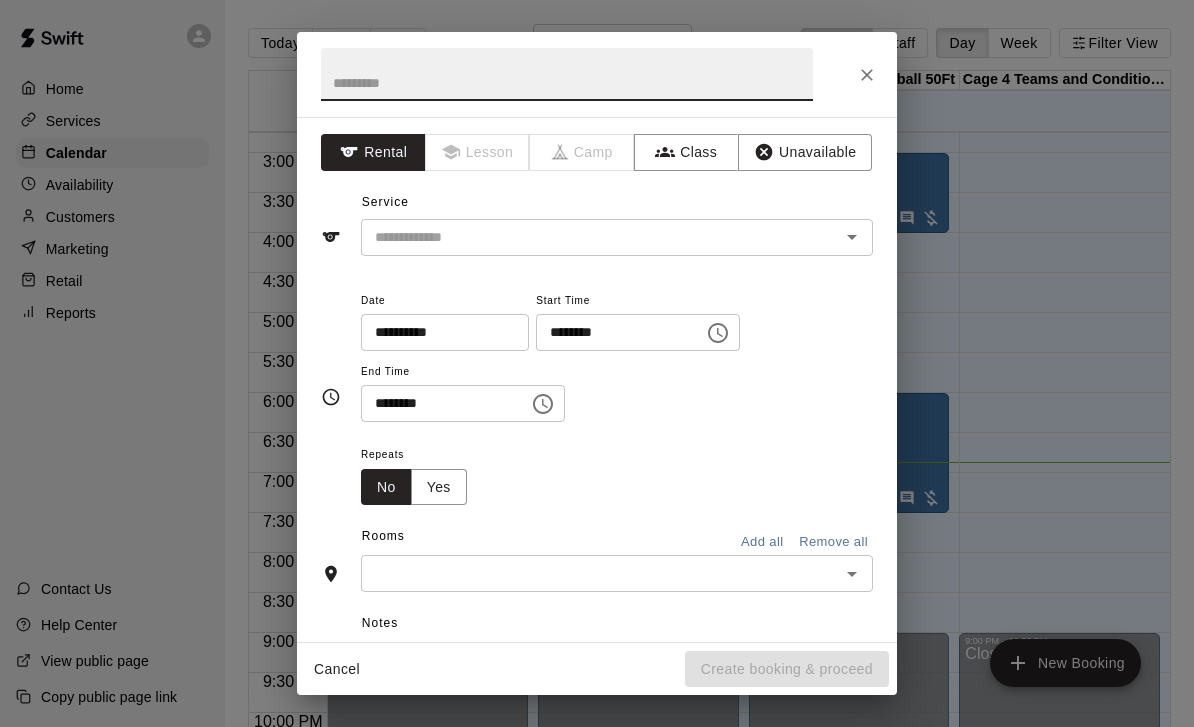 click on "********" at bounding box center [613, 332] 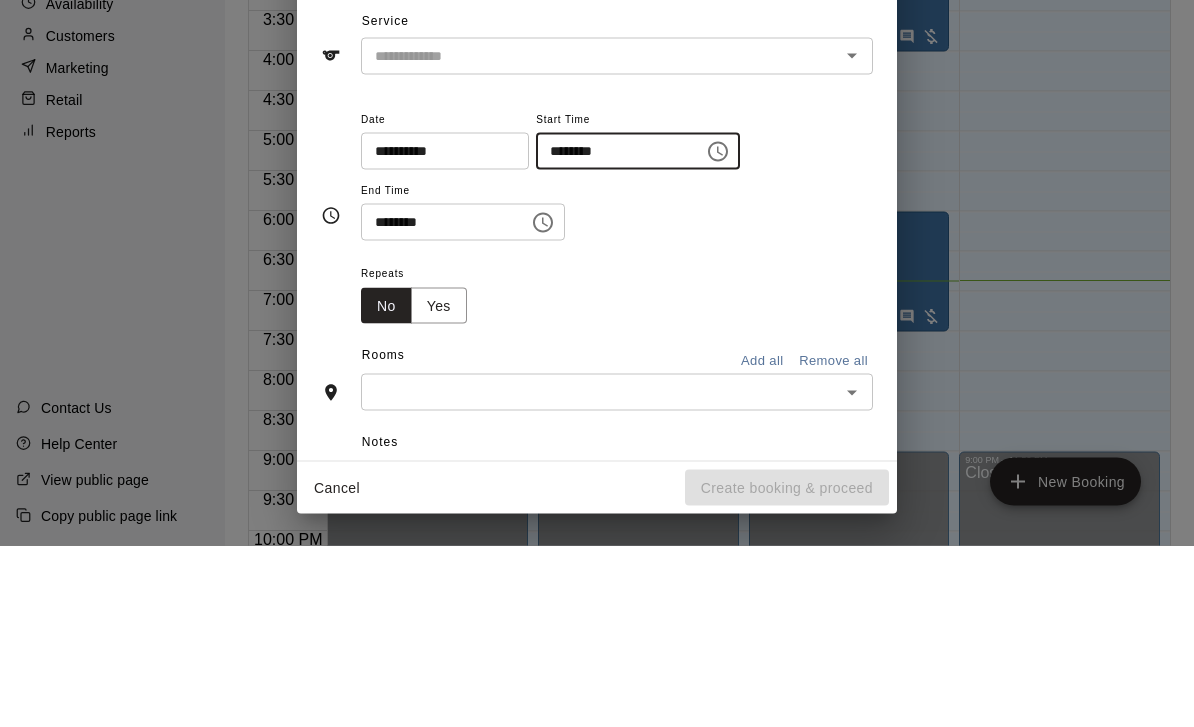 type on "********" 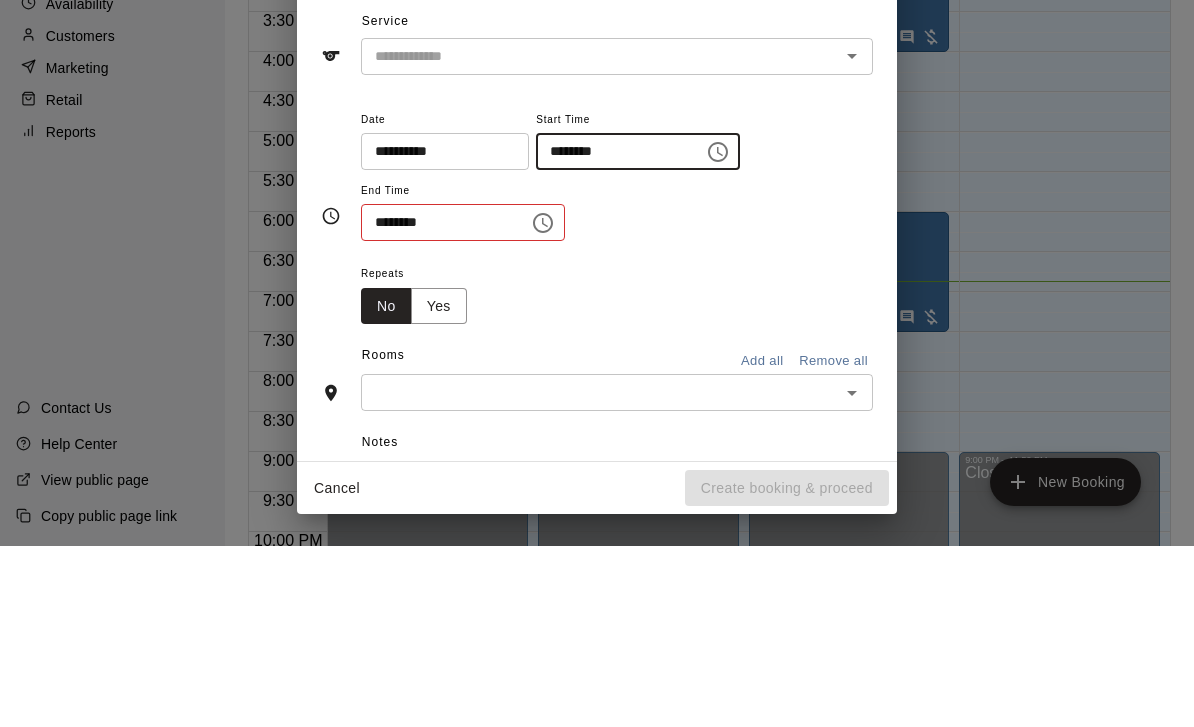 click on "********" at bounding box center (438, 403) 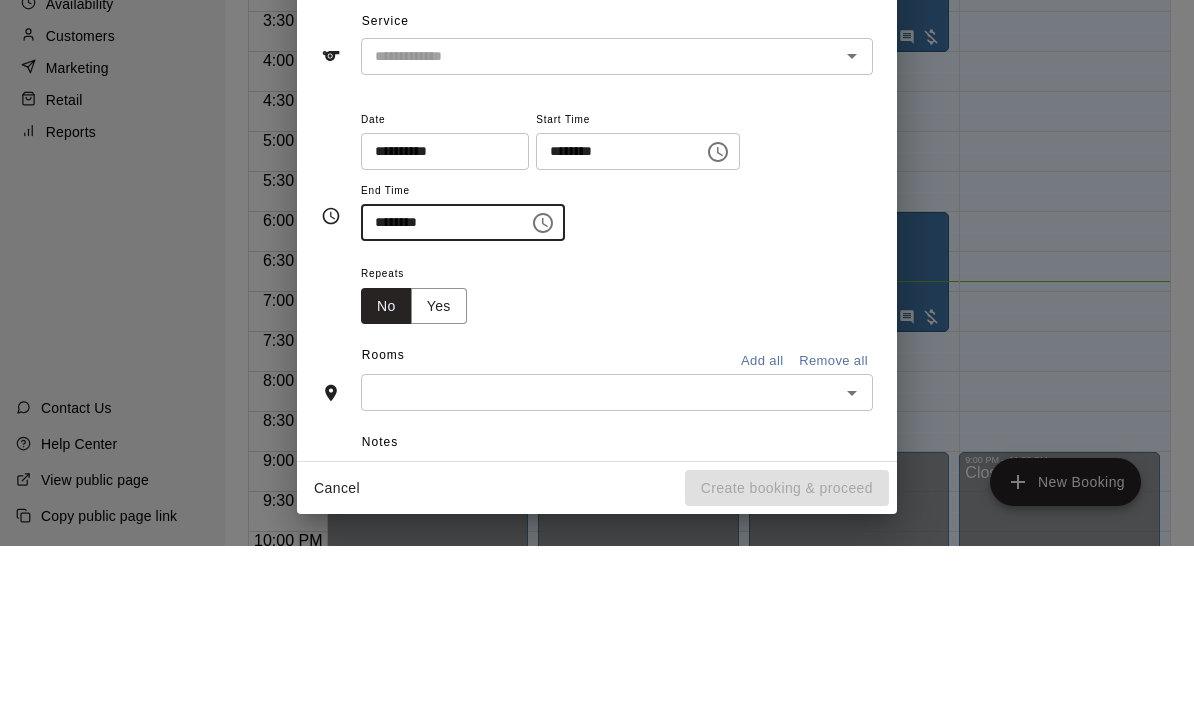 type on "********" 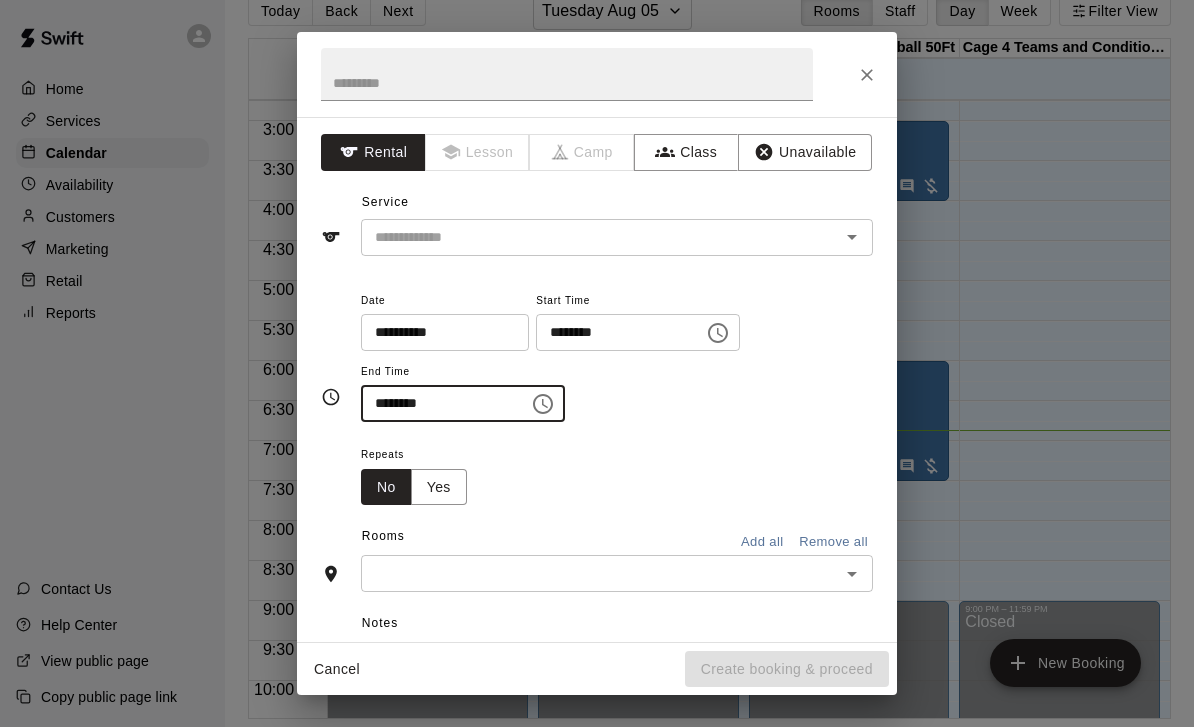 click at bounding box center (587, 237) 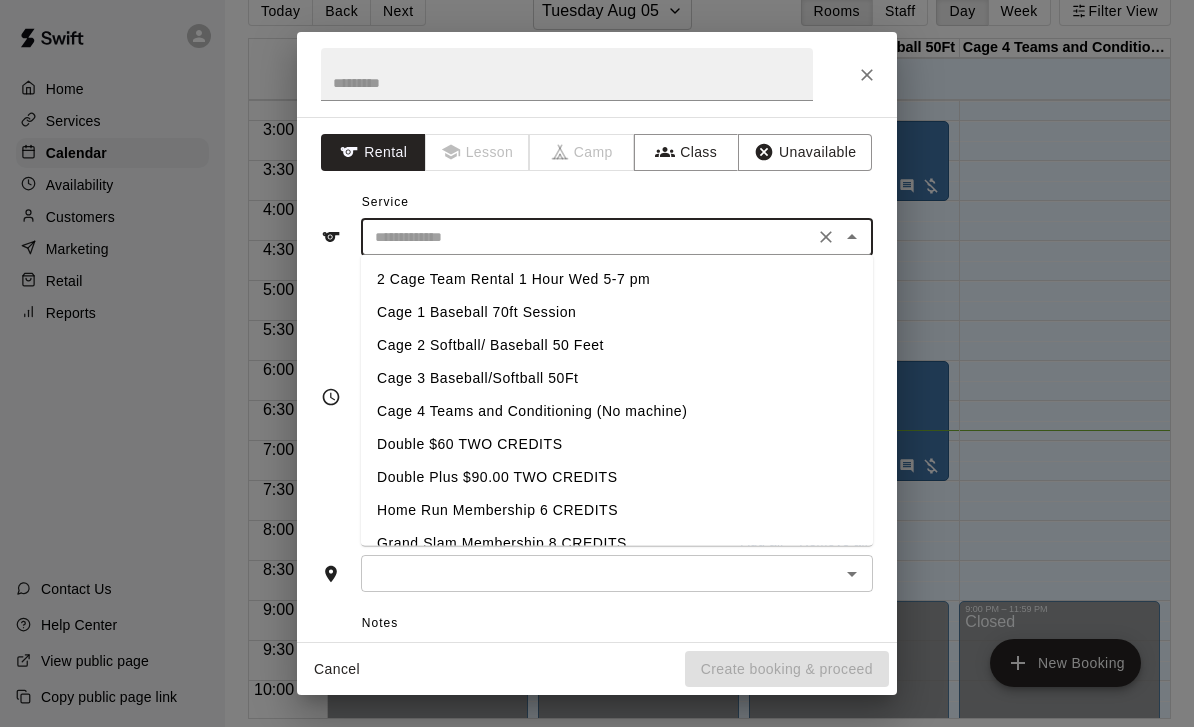 click on "Cage 1 Baseball 70ft Session" at bounding box center (617, 312) 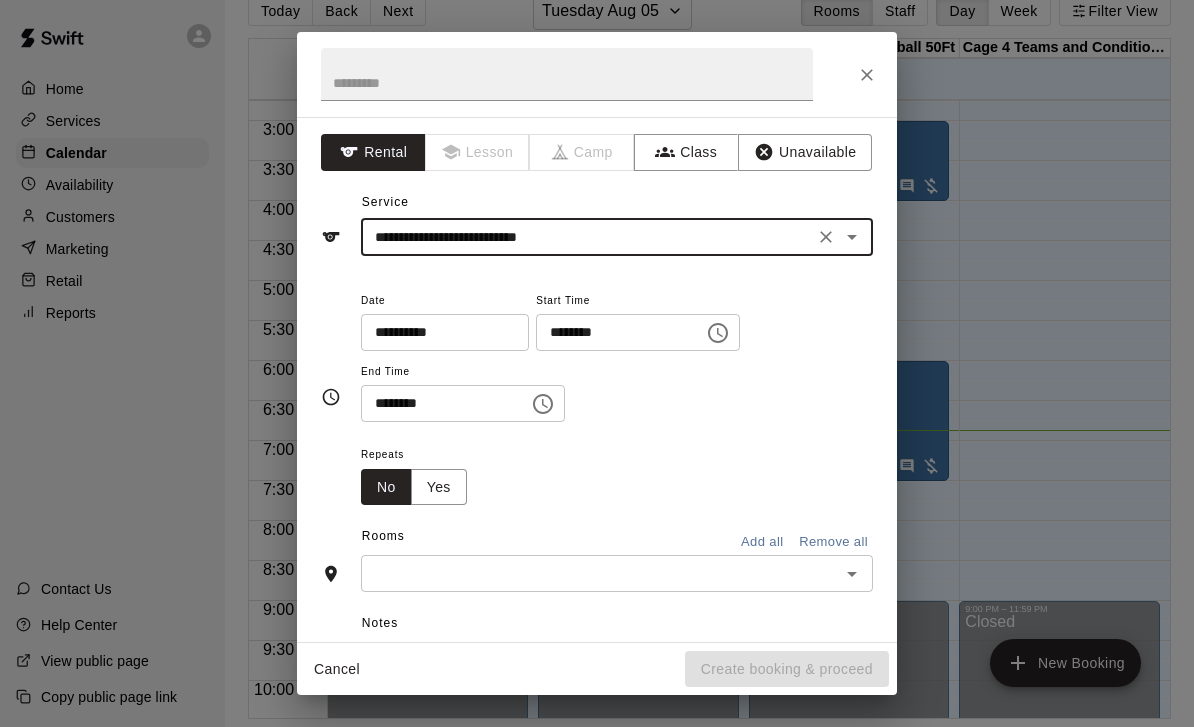 click at bounding box center [600, 573] 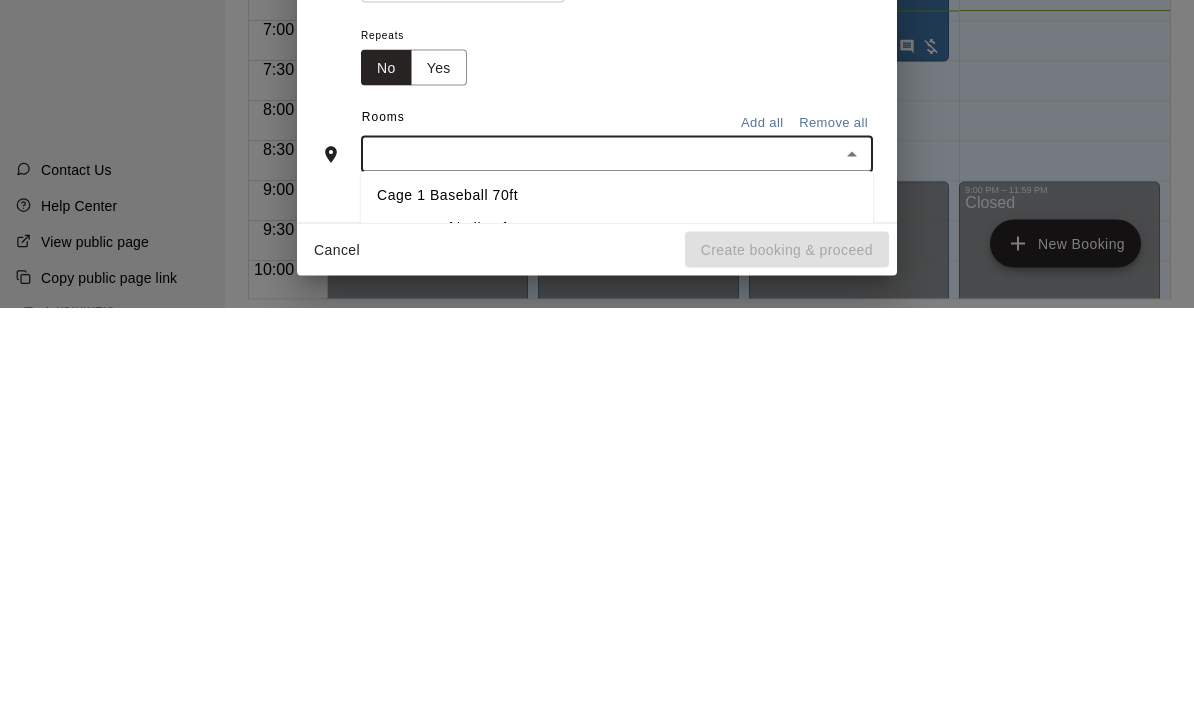 click on "Cage 1 Baseball 70ft" at bounding box center (617, 615) 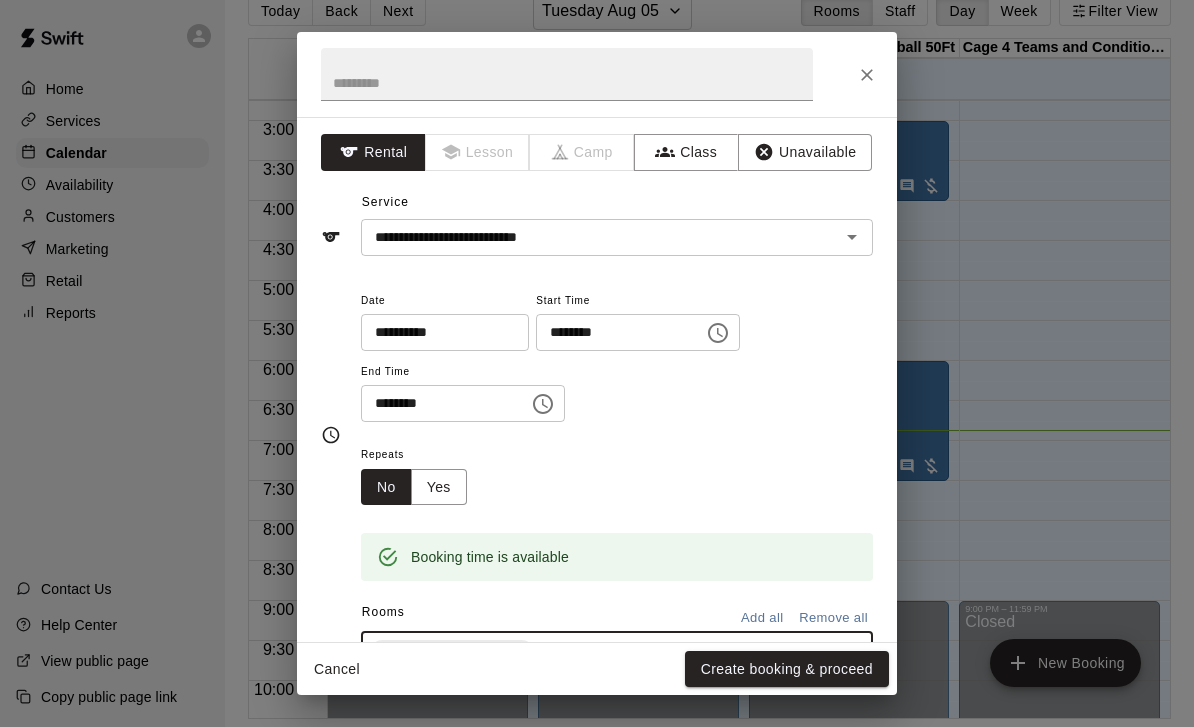 click on "Create booking & proceed" at bounding box center (787, 669) 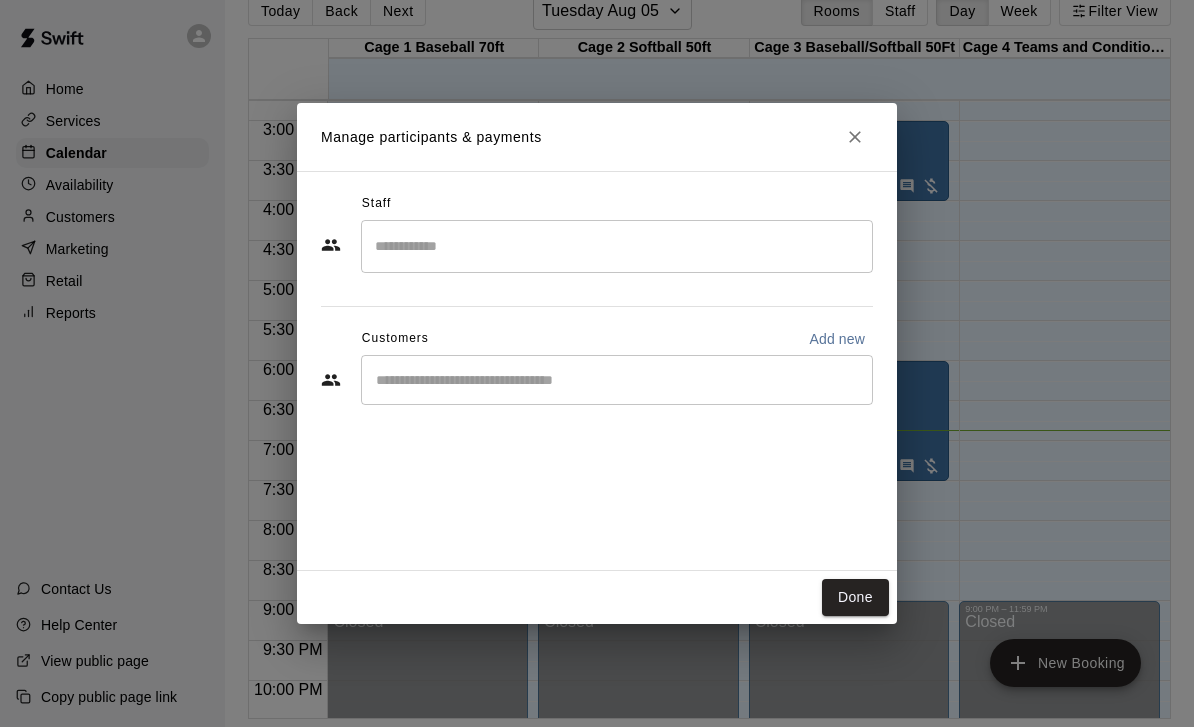 click on "Done" at bounding box center [855, 597] 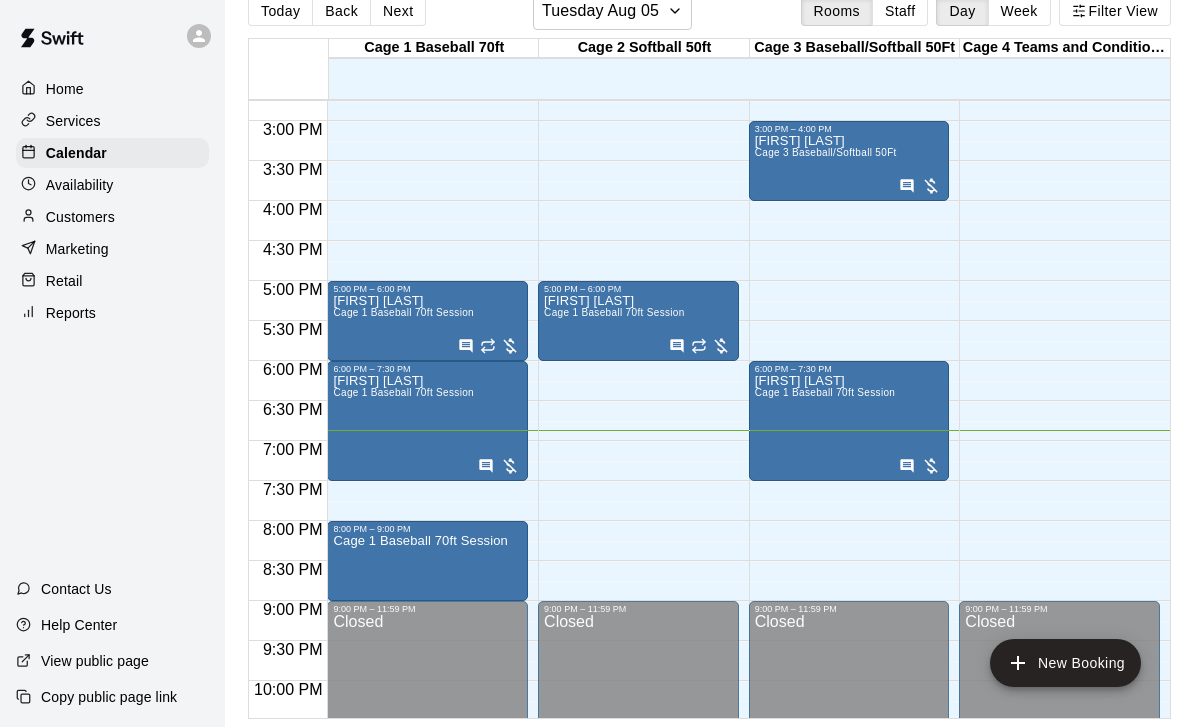 click on "New Booking" at bounding box center [1065, 663] 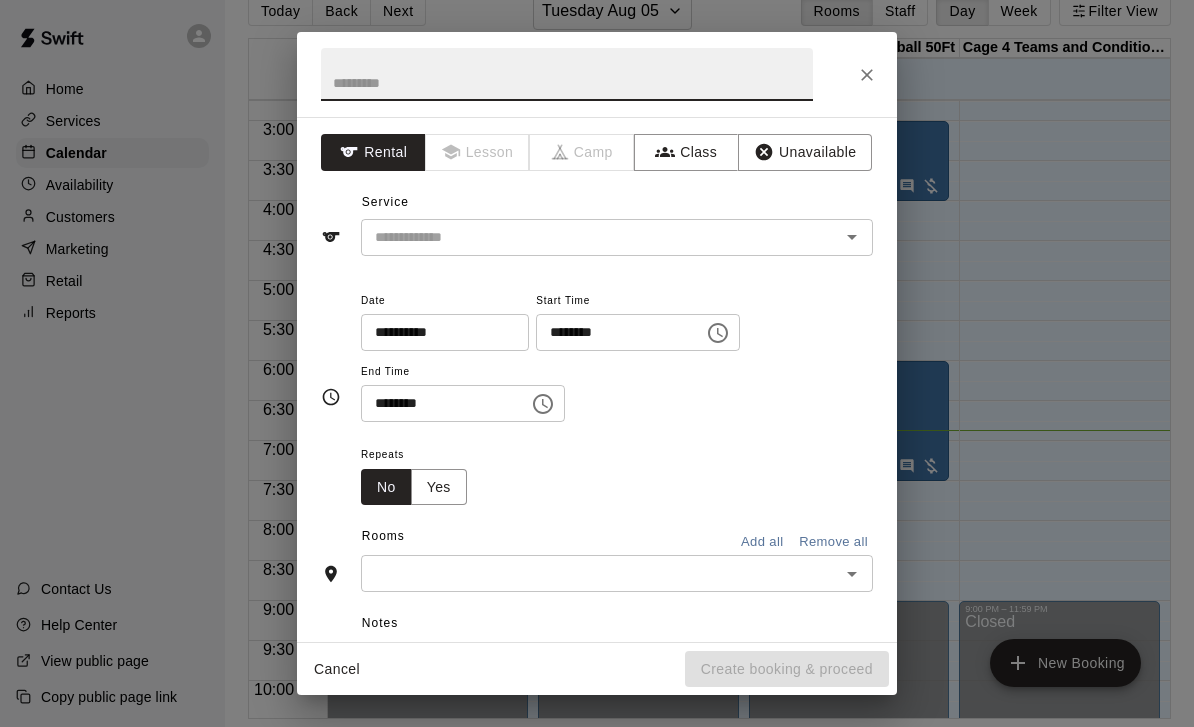 click on "********" at bounding box center (613, 332) 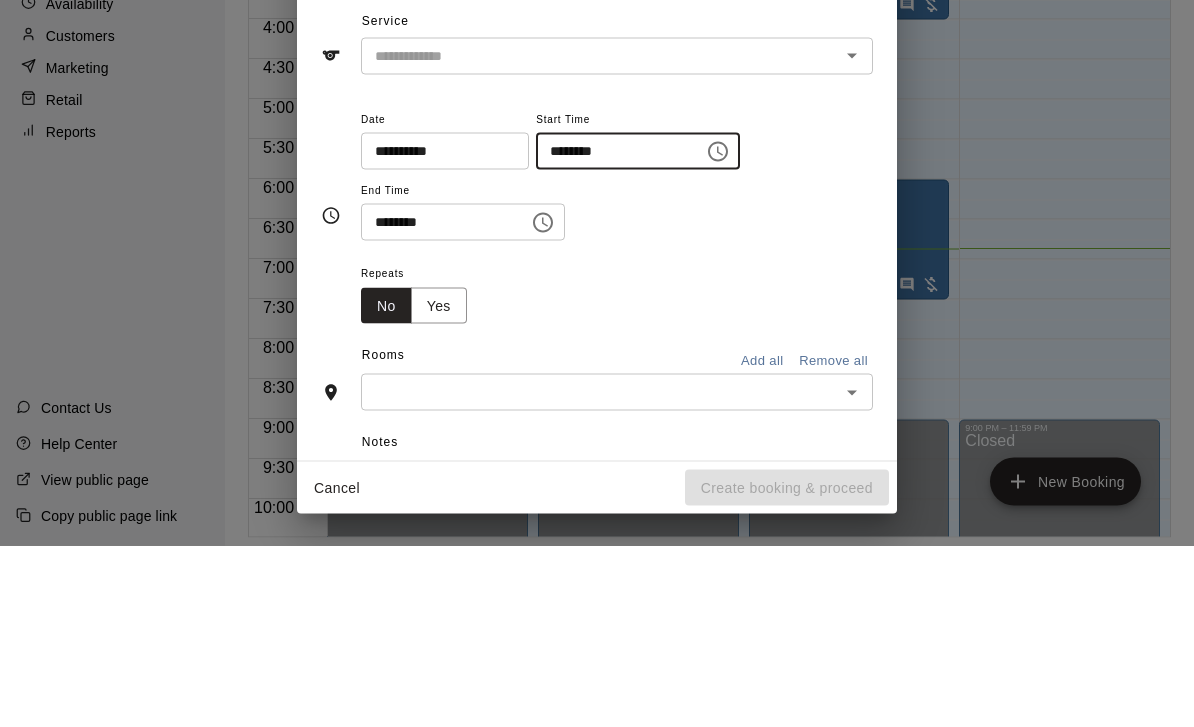 type on "********" 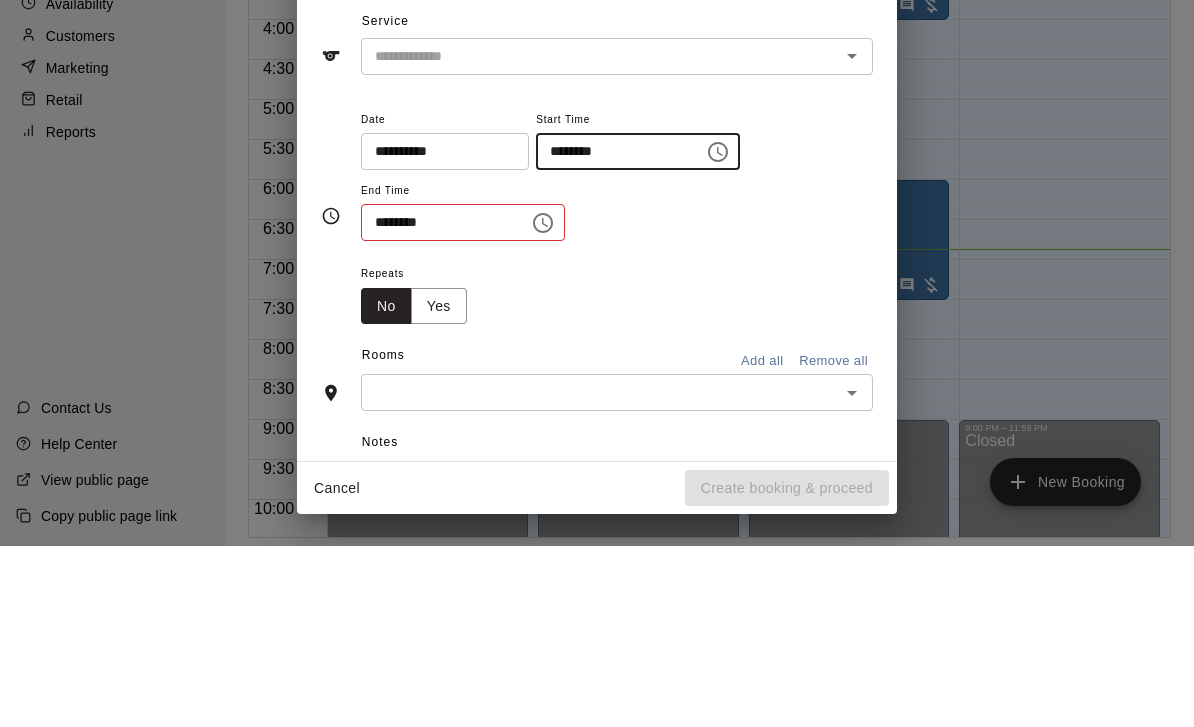 click on "********" at bounding box center (438, 403) 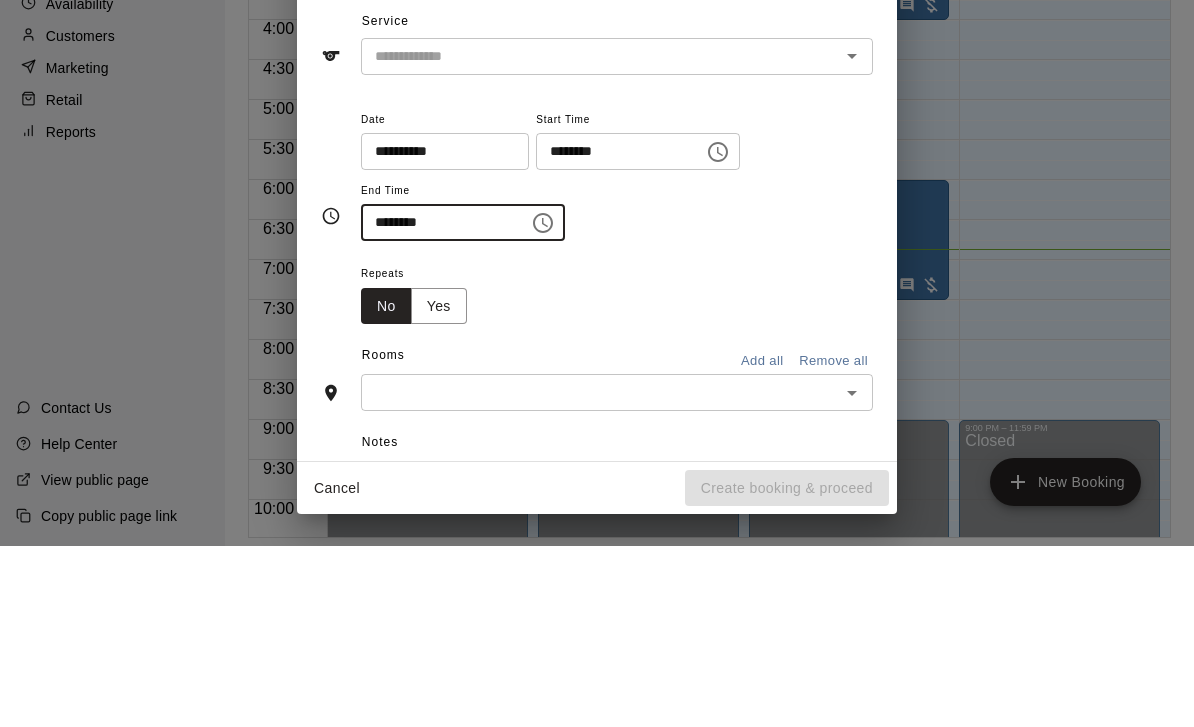type on "********" 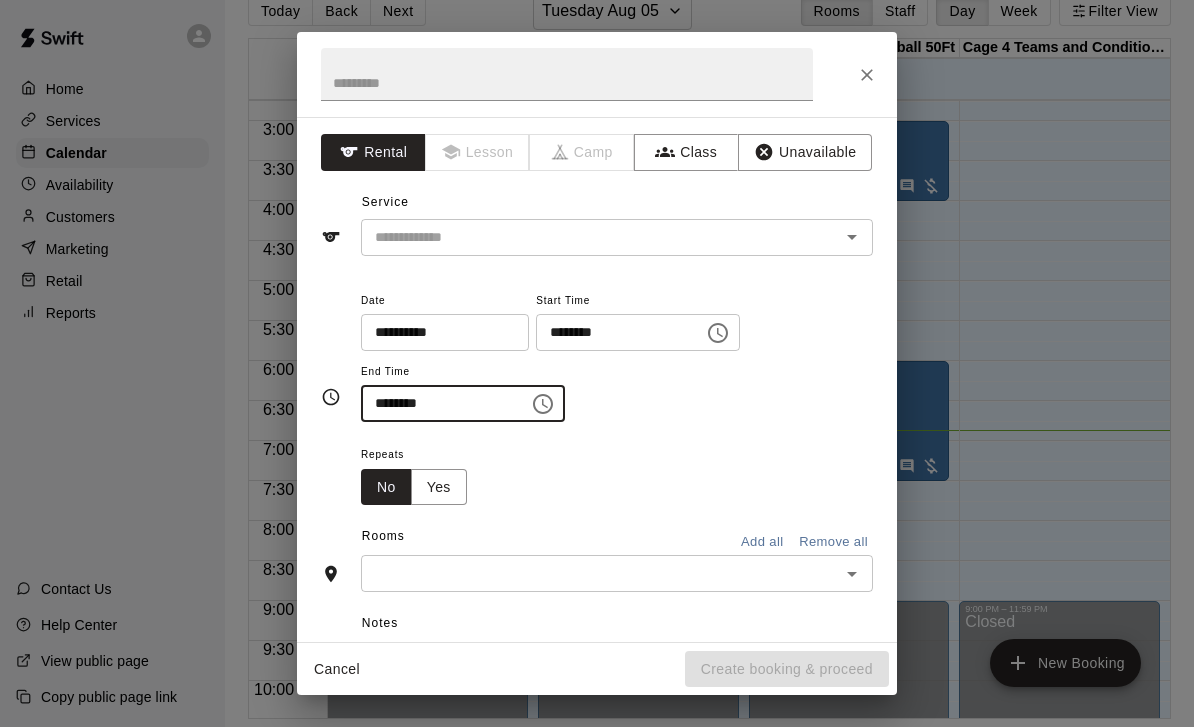 click at bounding box center [587, 237] 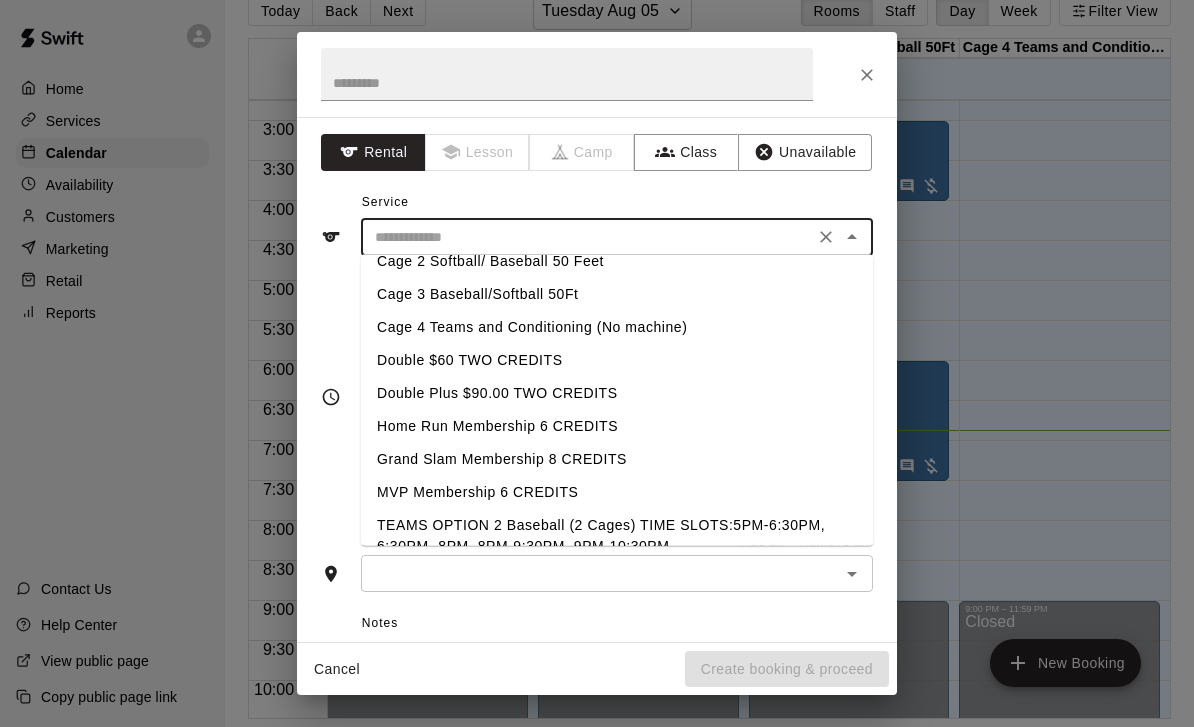 scroll, scrollTop: 83, scrollLeft: 0, axis: vertical 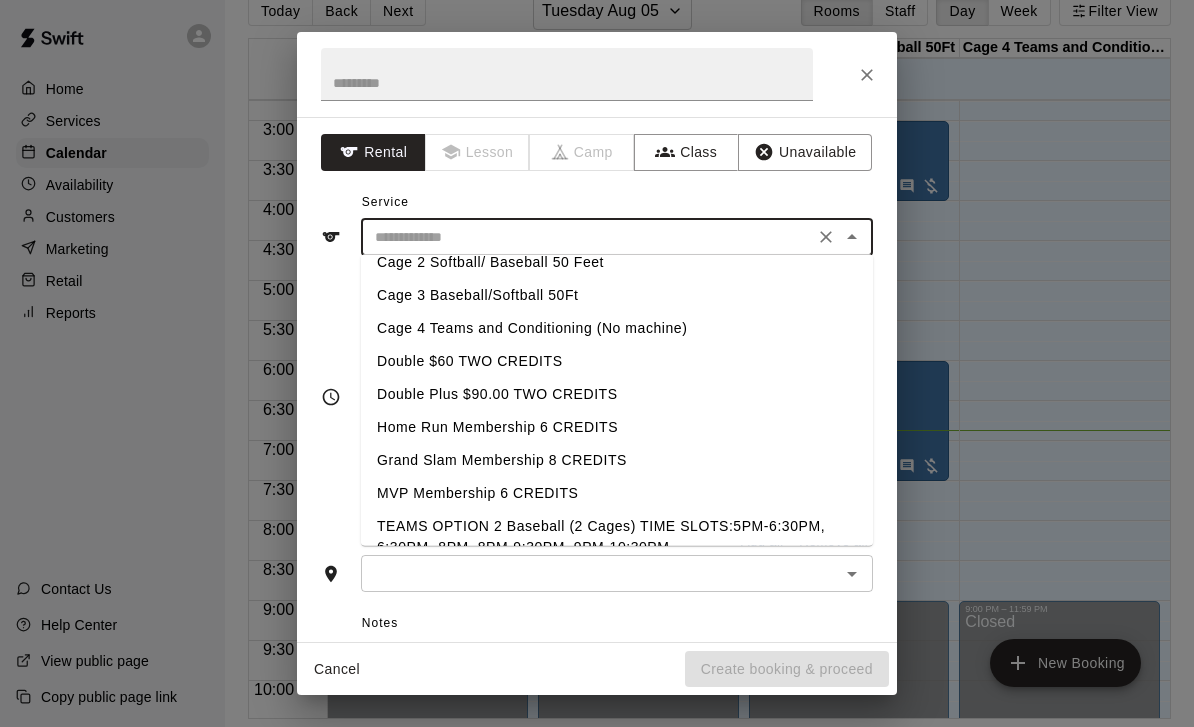 click on "Cage 2 Softball/ Baseball 50 Feet" at bounding box center [617, 262] 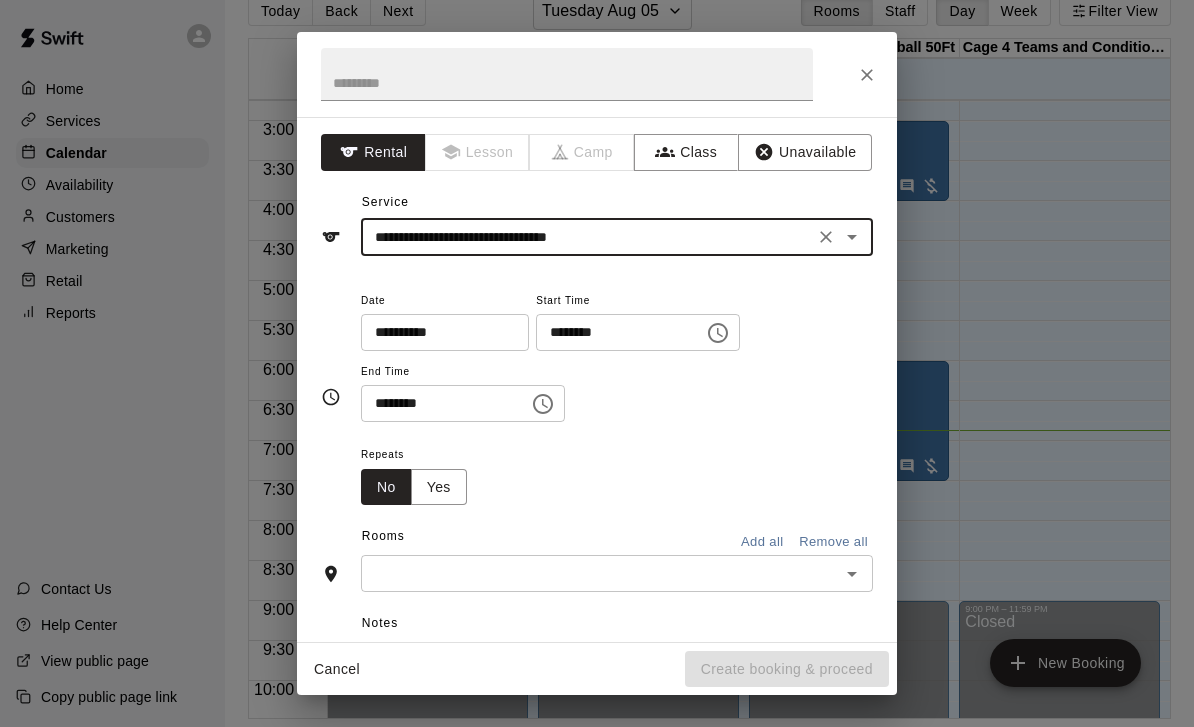 click at bounding box center [600, 573] 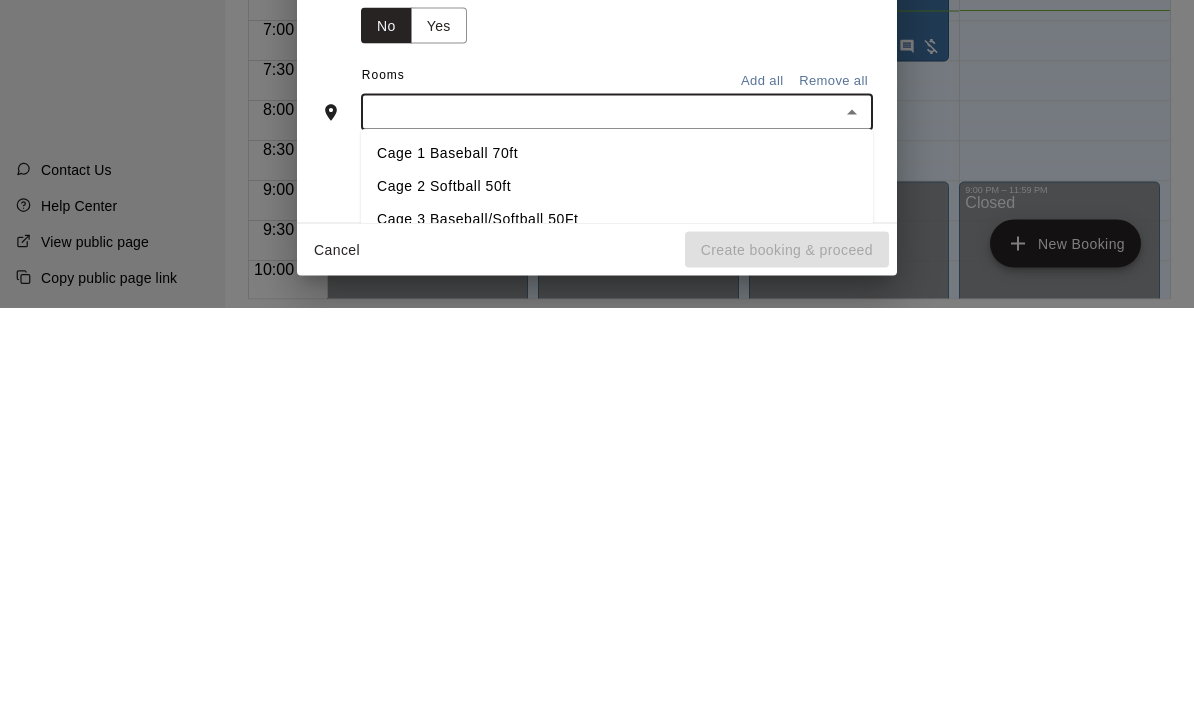 scroll, scrollTop: 43, scrollLeft: 0, axis: vertical 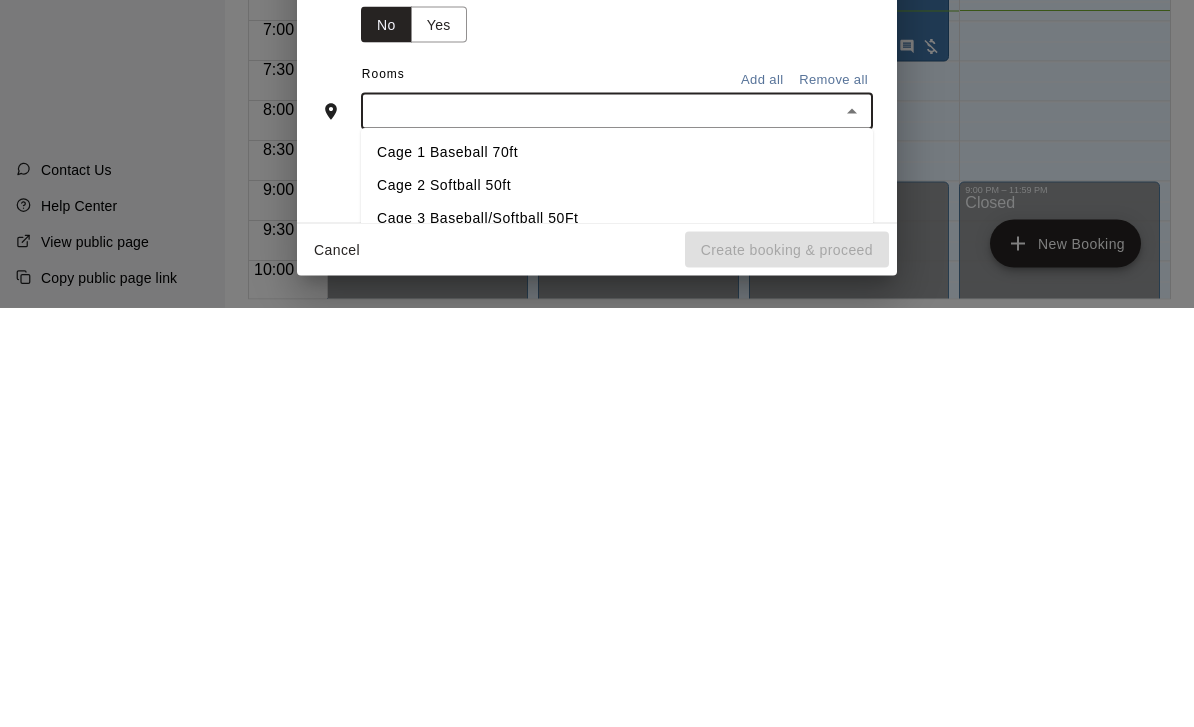 click on "Cage 2 Softball 50ft" at bounding box center [617, 605] 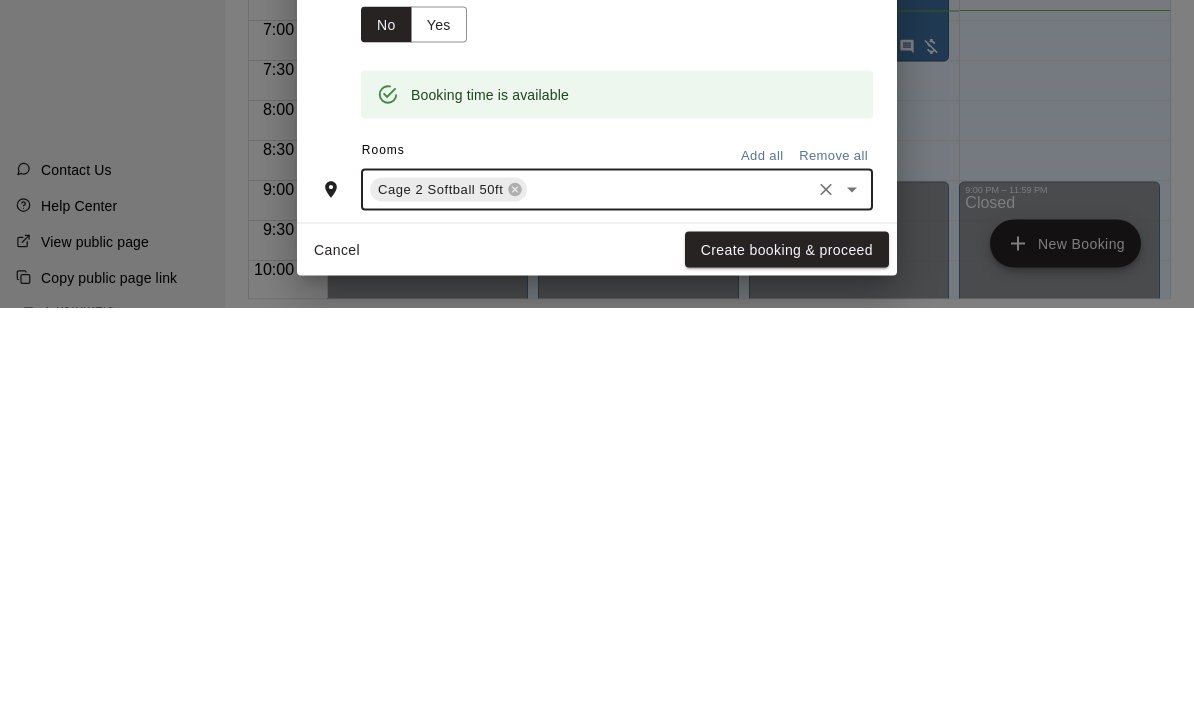 click on "Create booking & proceed" at bounding box center (787, 669) 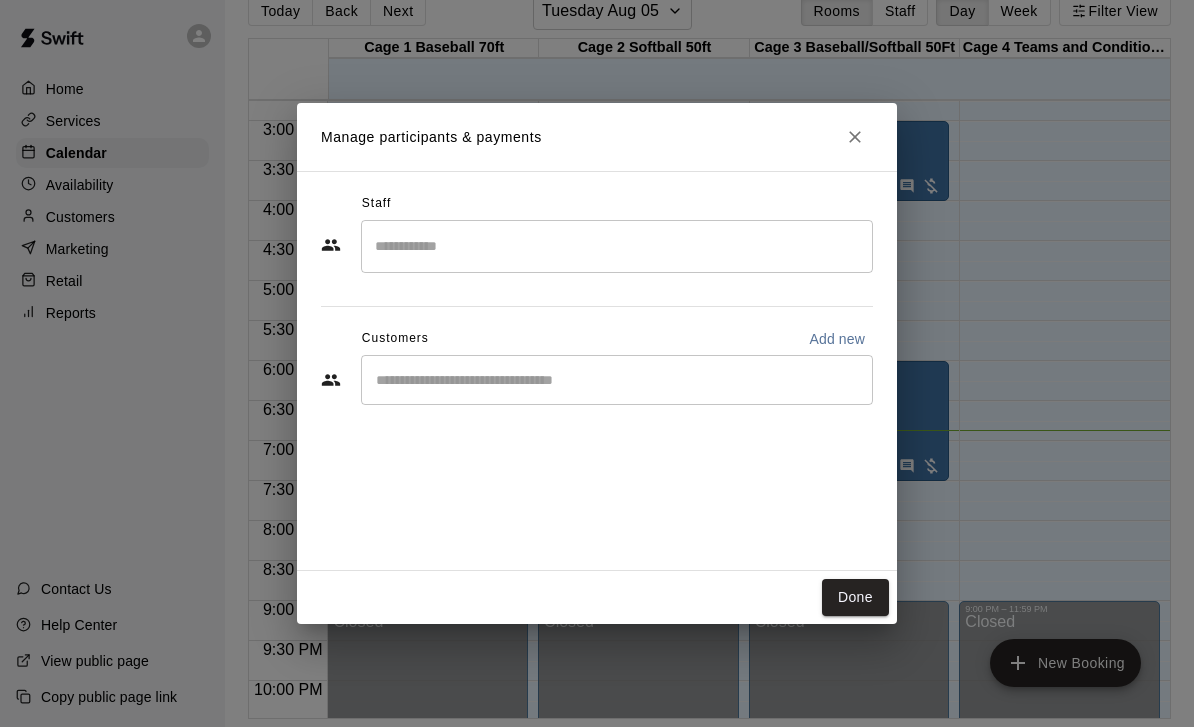 click on "Done" at bounding box center [855, 597] 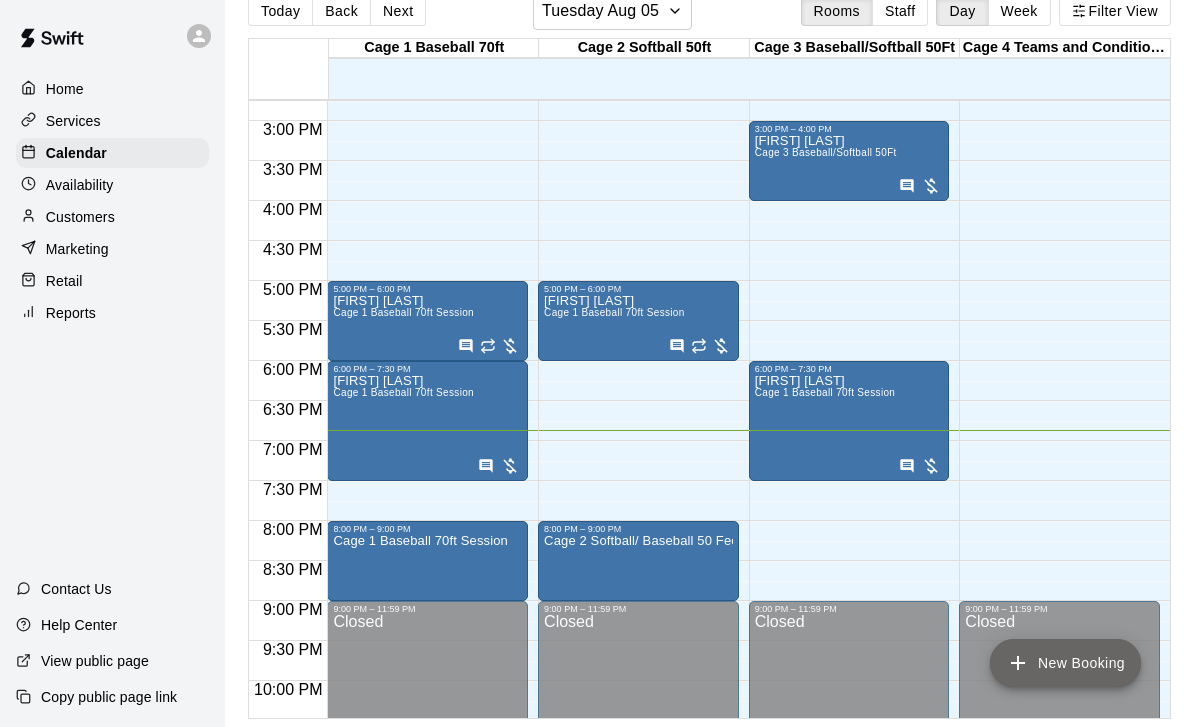 click on "New Booking" at bounding box center [1065, 663] 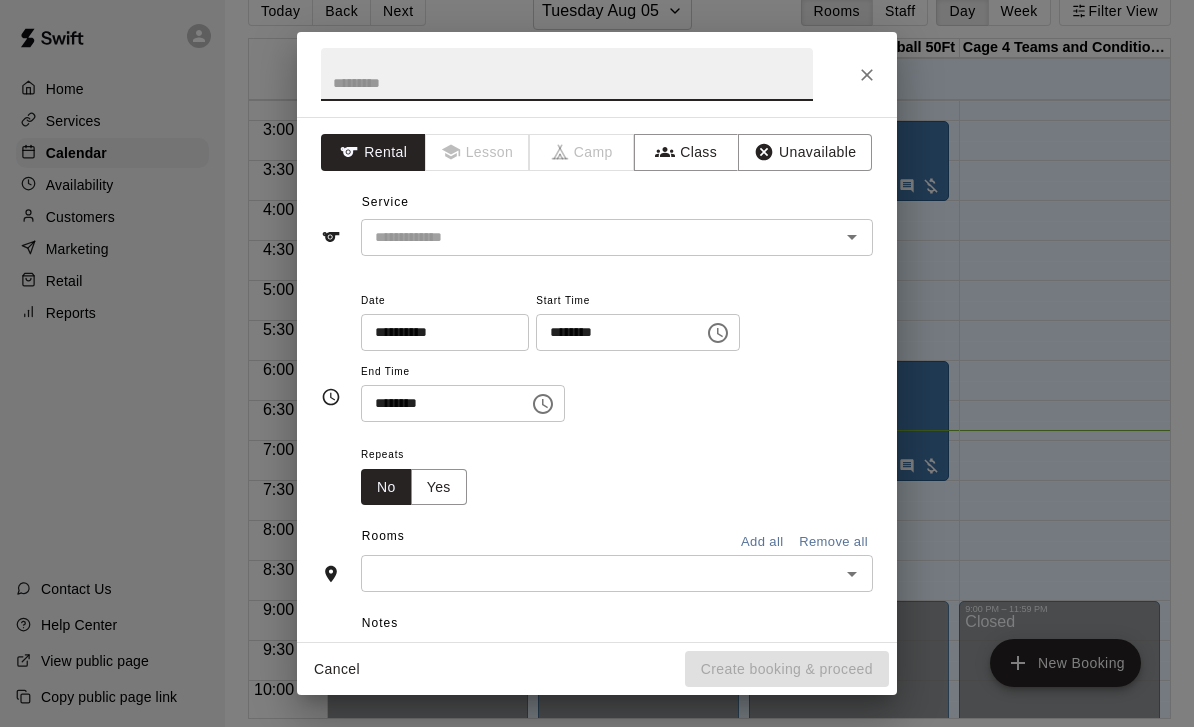 click at bounding box center [587, 237] 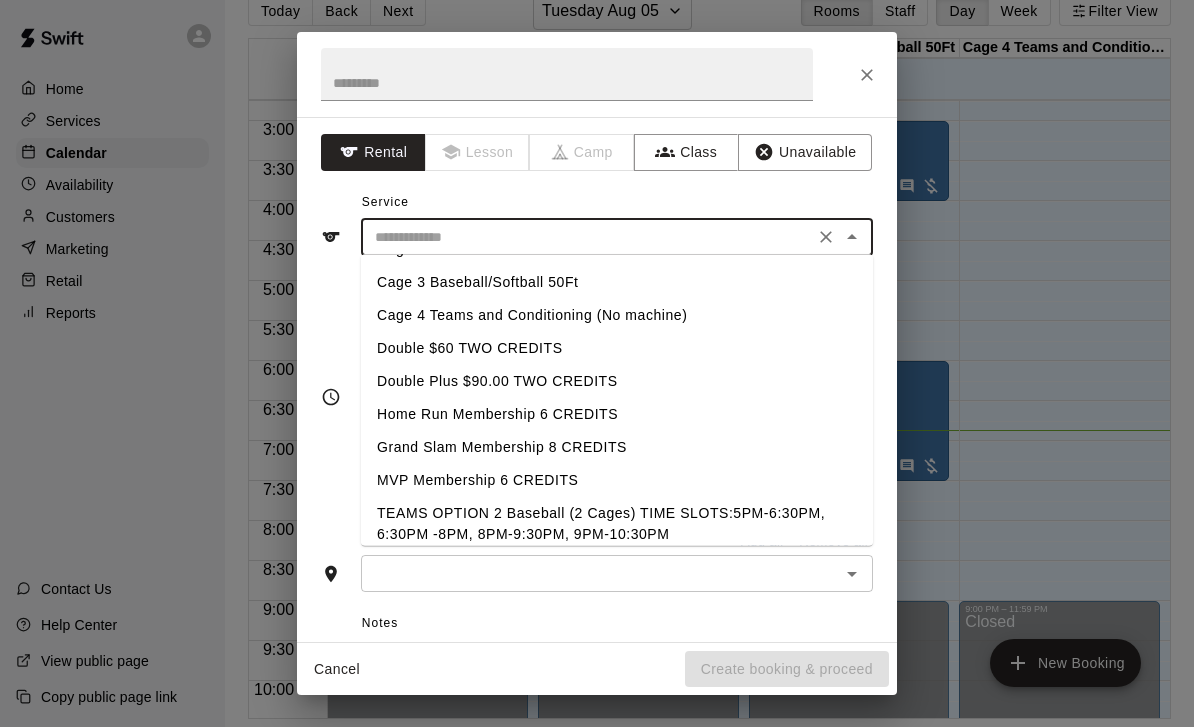scroll, scrollTop: 100, scrollLeft: 0, axis: vertical 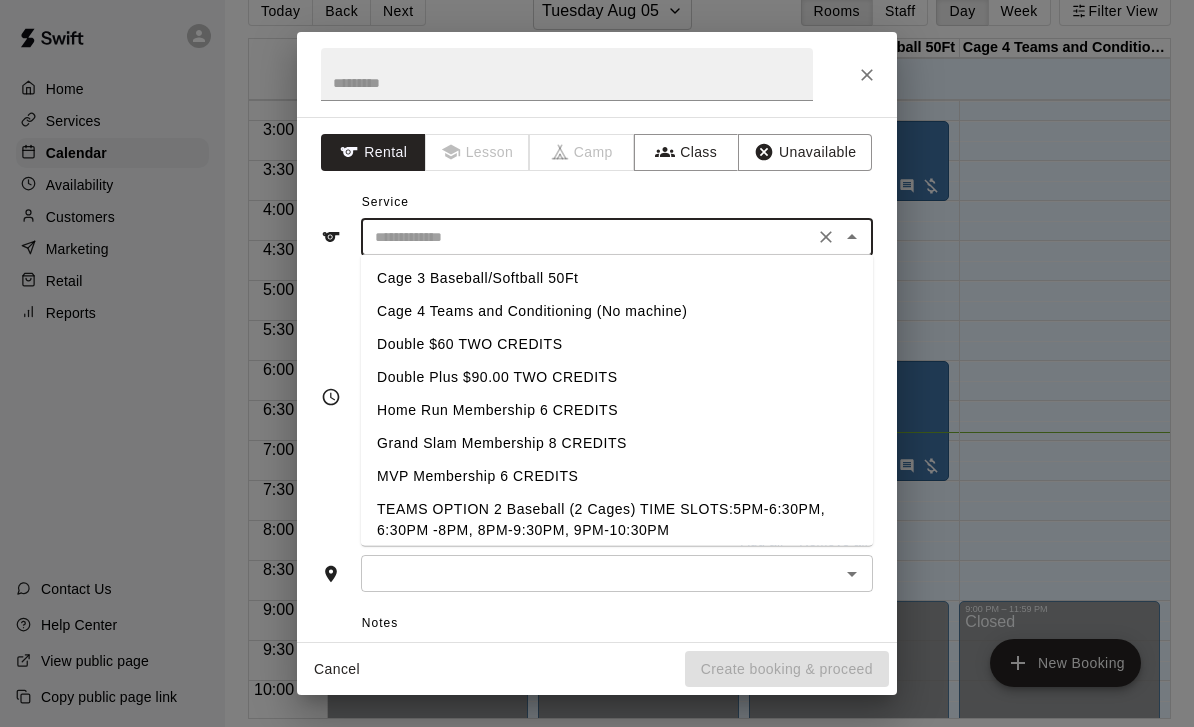 click on "Cage 3 Baseball/Softball 50Ft" at bounding box center [617, 278] 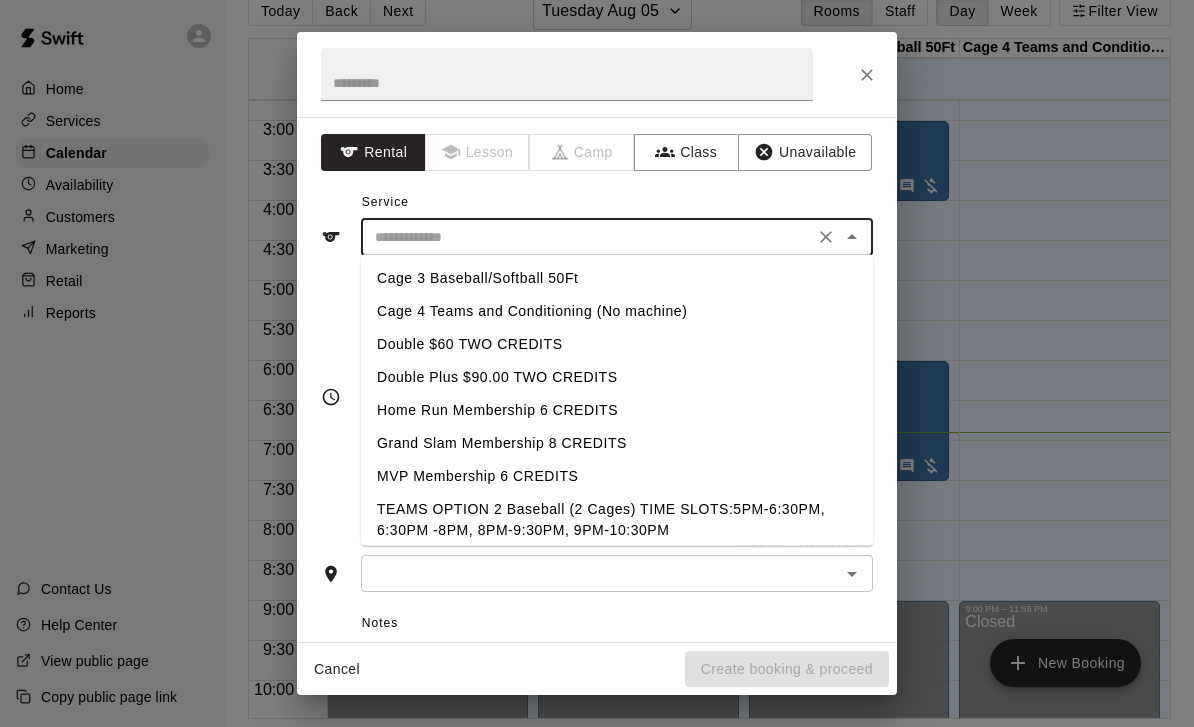 type on "**********" 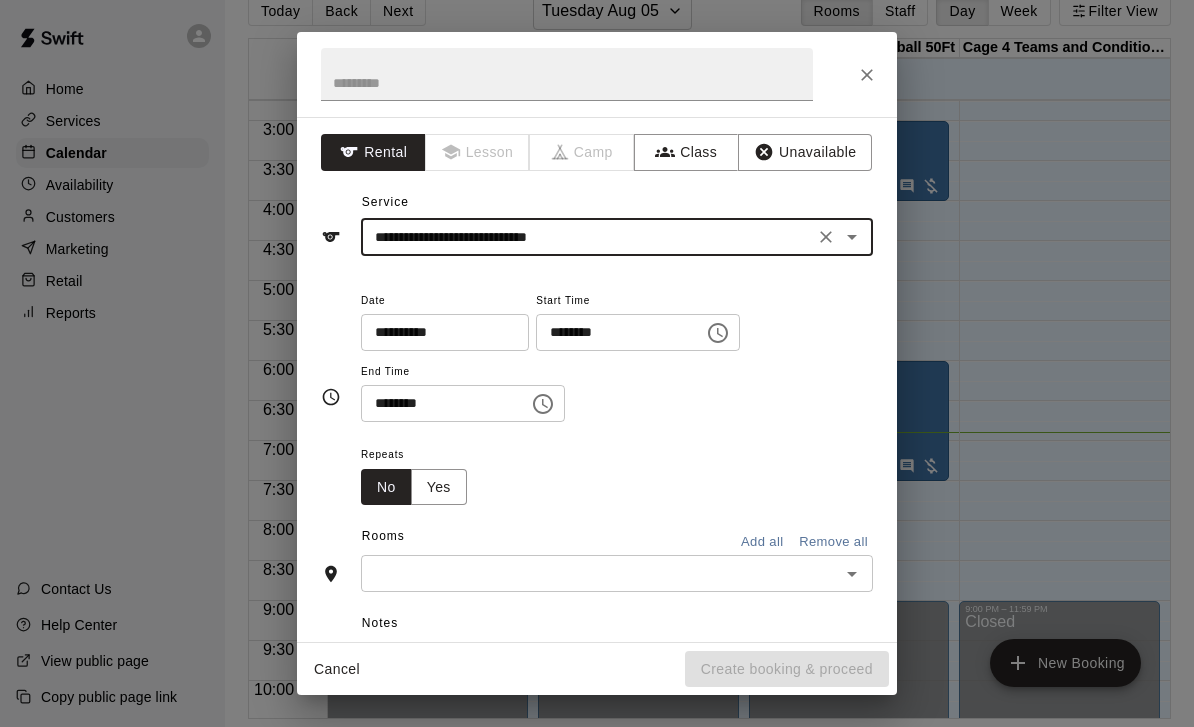 click on "********" at bounding box center (613, 332) 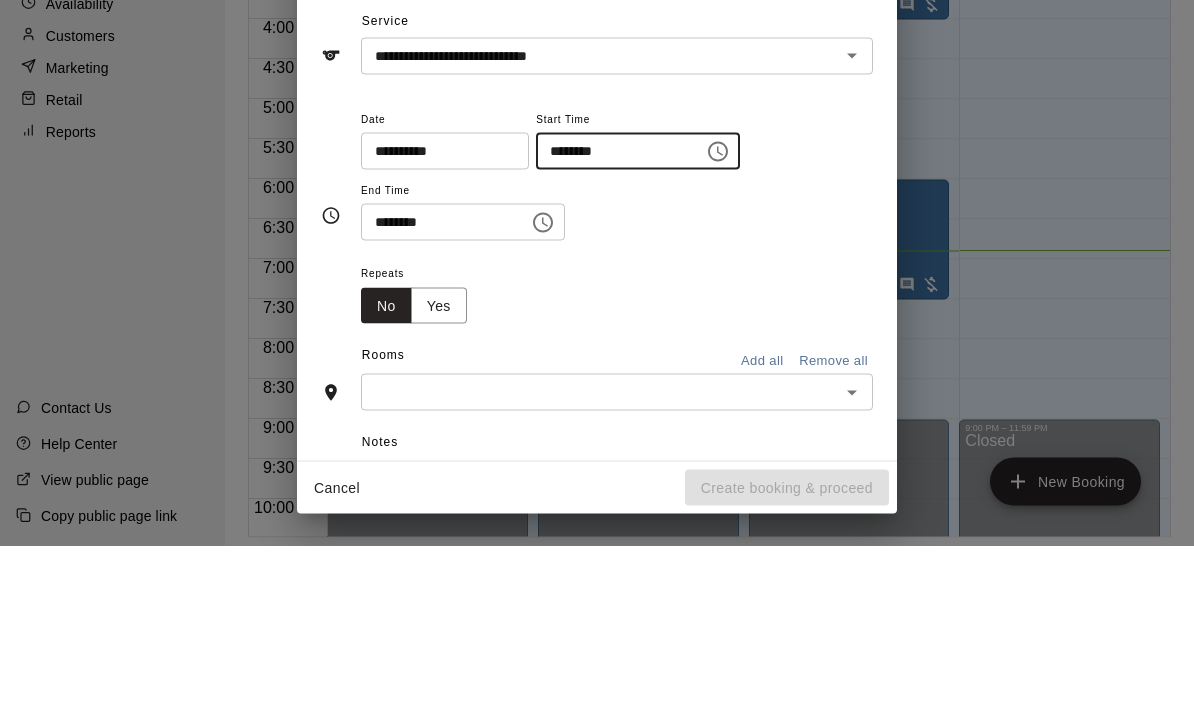 type on "********" 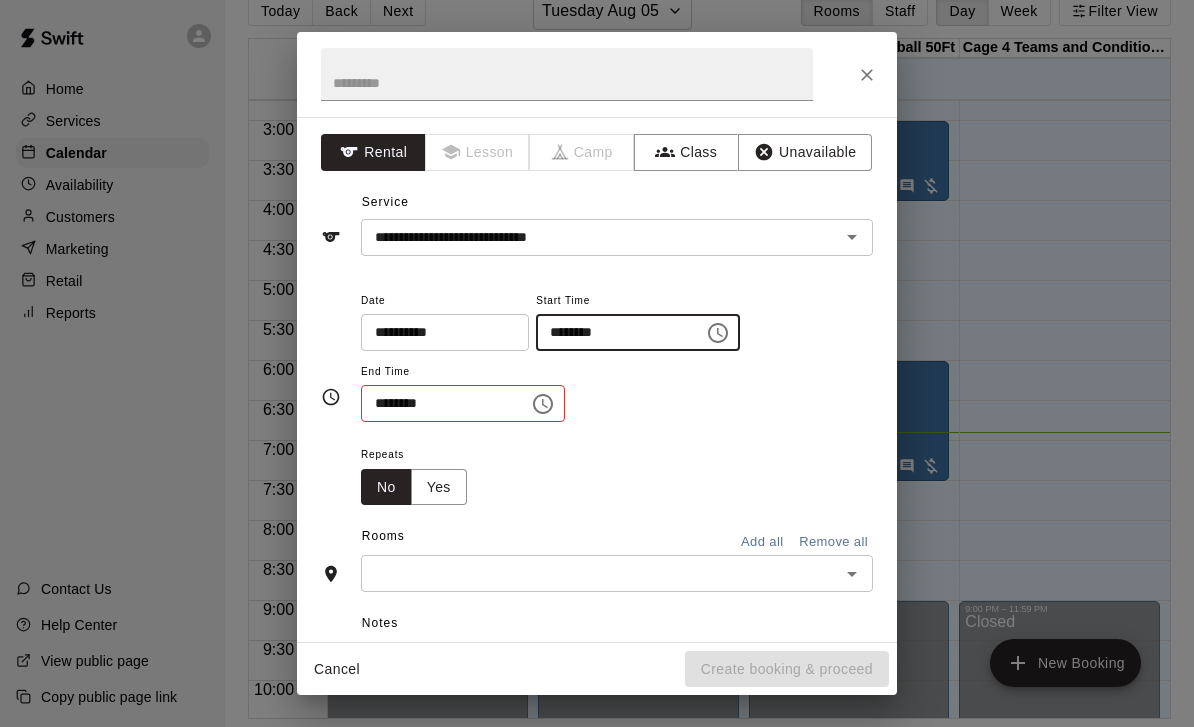 click on "********" at bounding box center (438, 403) 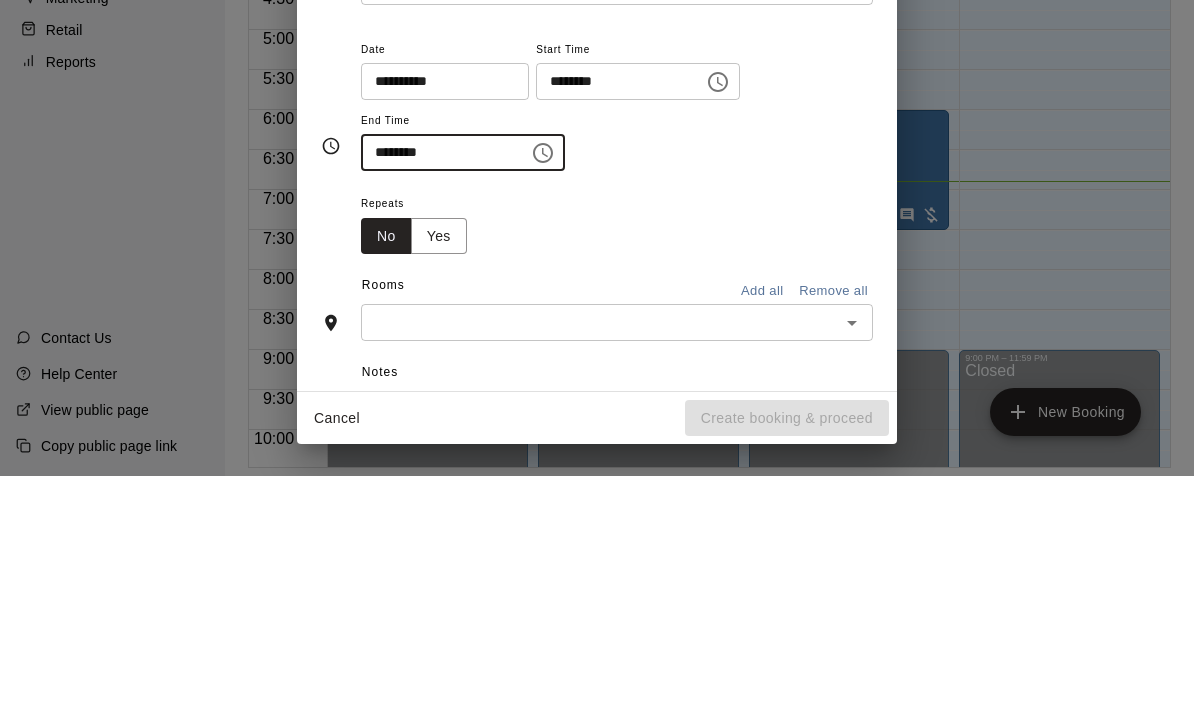 type on "********" 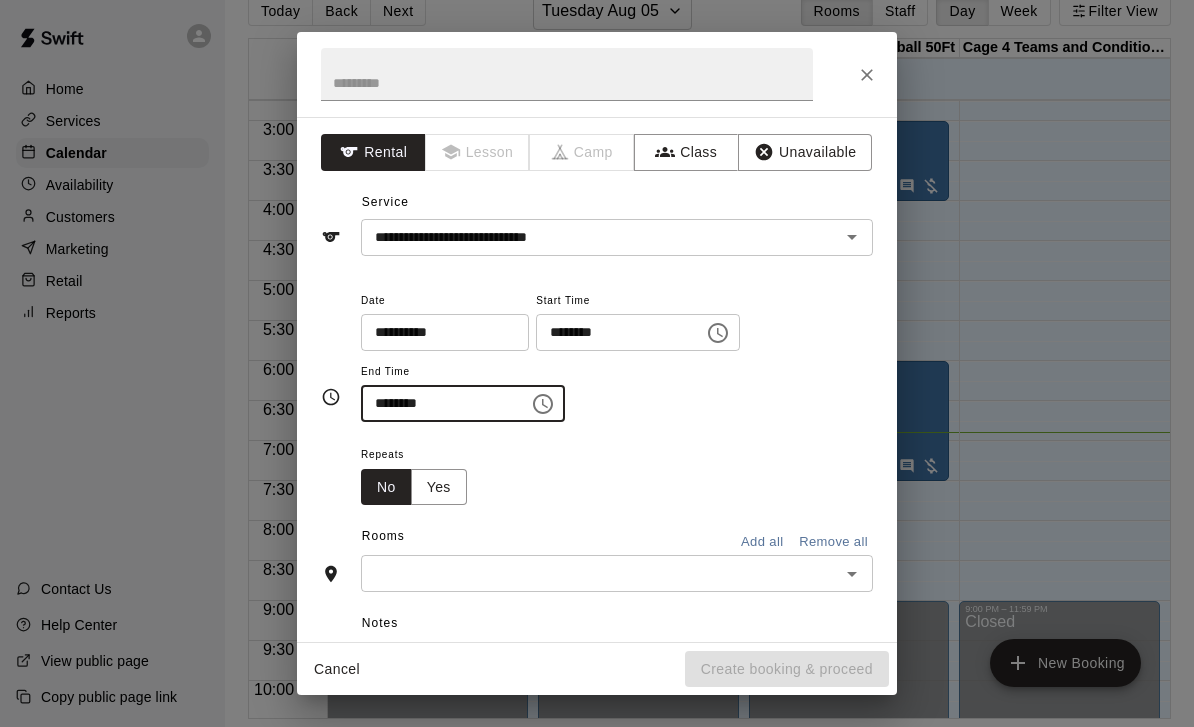 click at bounding box center [600, 573] 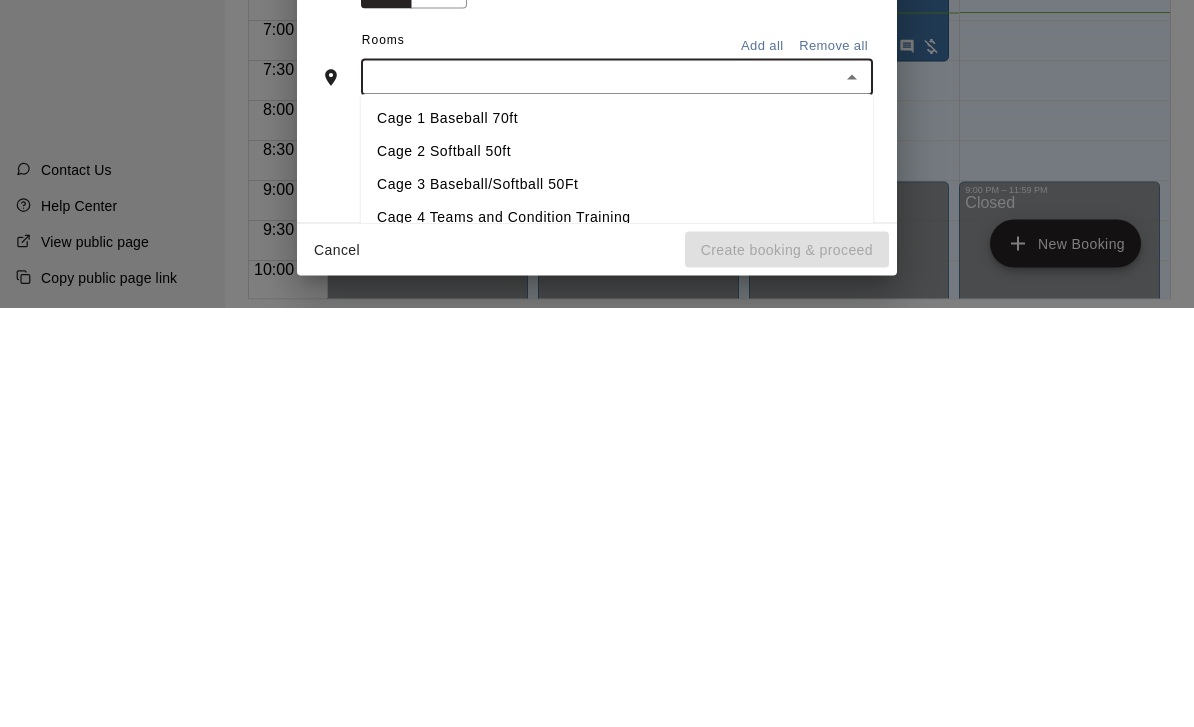 scroll, scrollTop: 82, scrollLeft: 0, axis: vertical 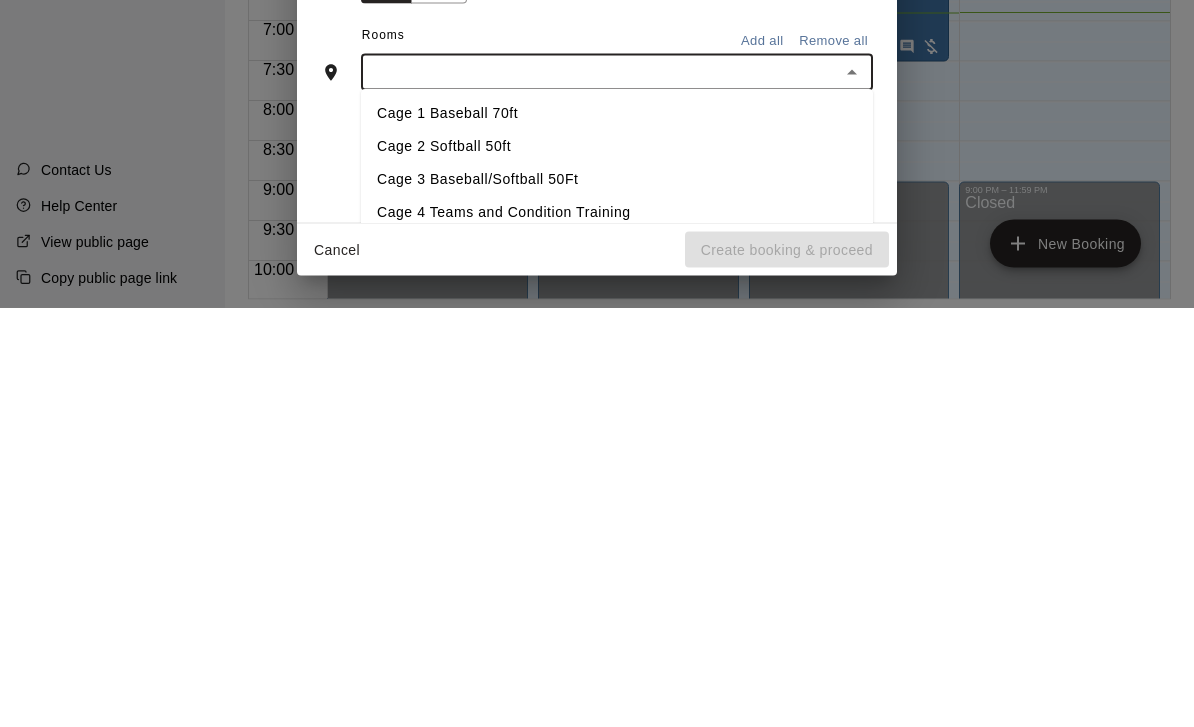 click on "Cage 3 Baseball/Softball 50Ft" at bounding box center (617, 599) 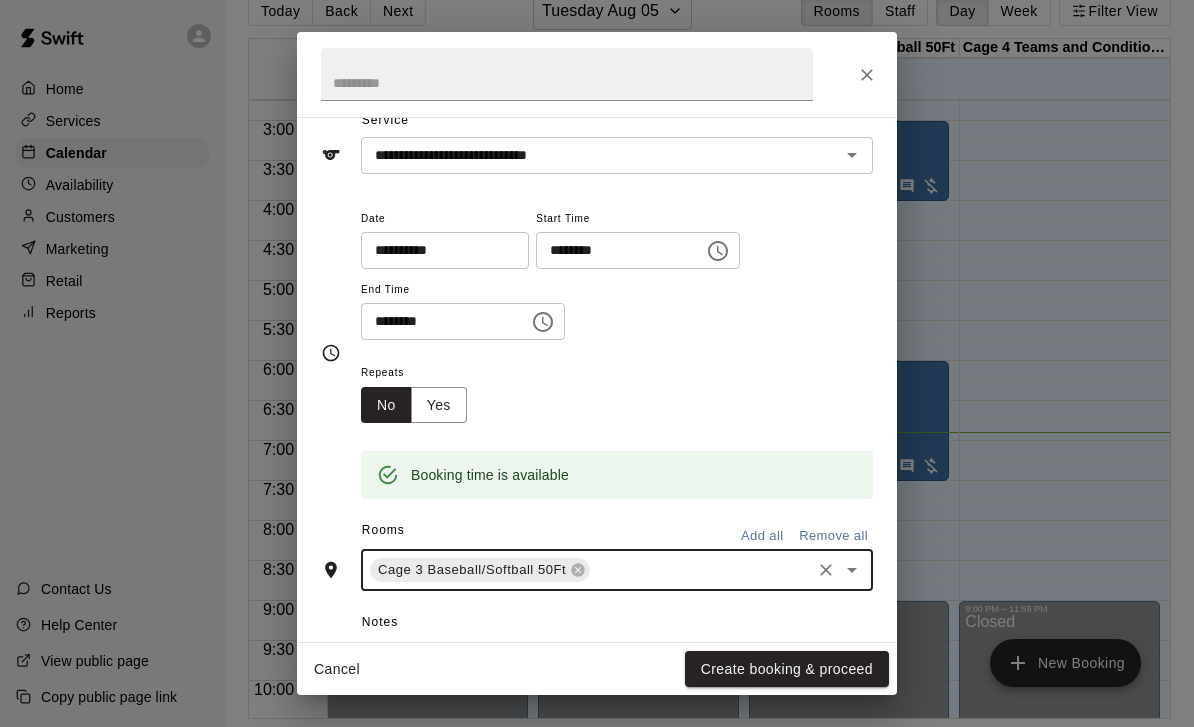 click on "Create booking & proceed" at bounding box center [787, 669] 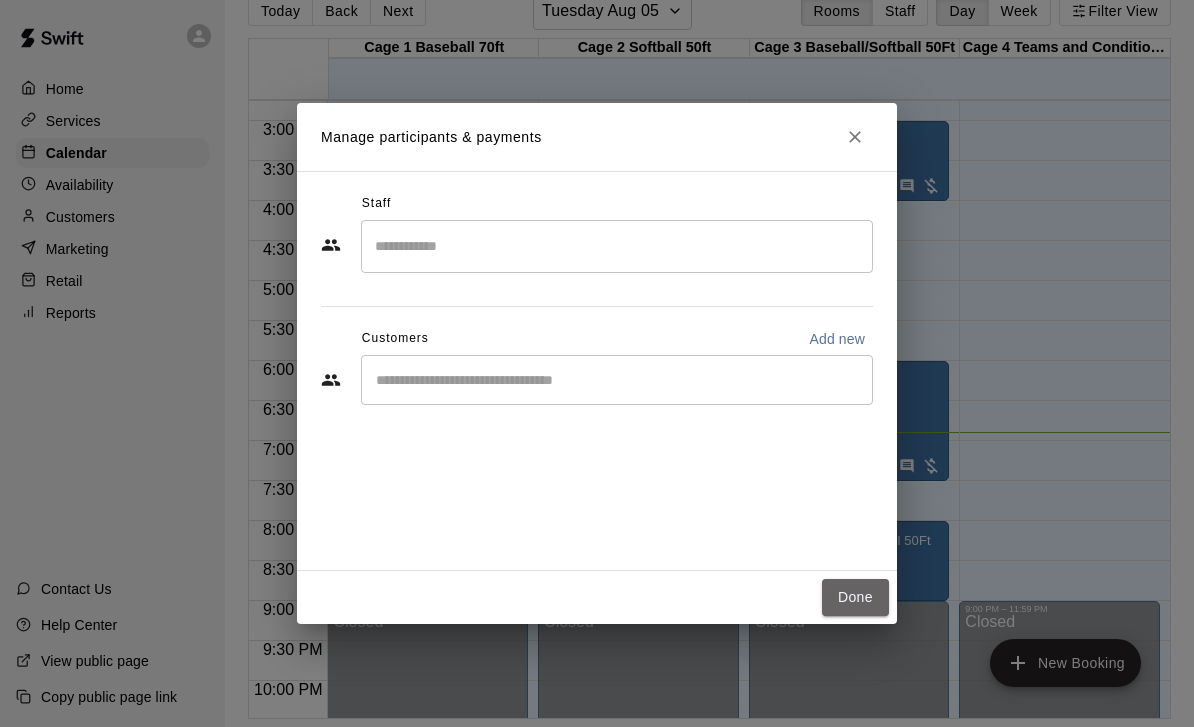 click on "Done" at bounding box center [855, 597] 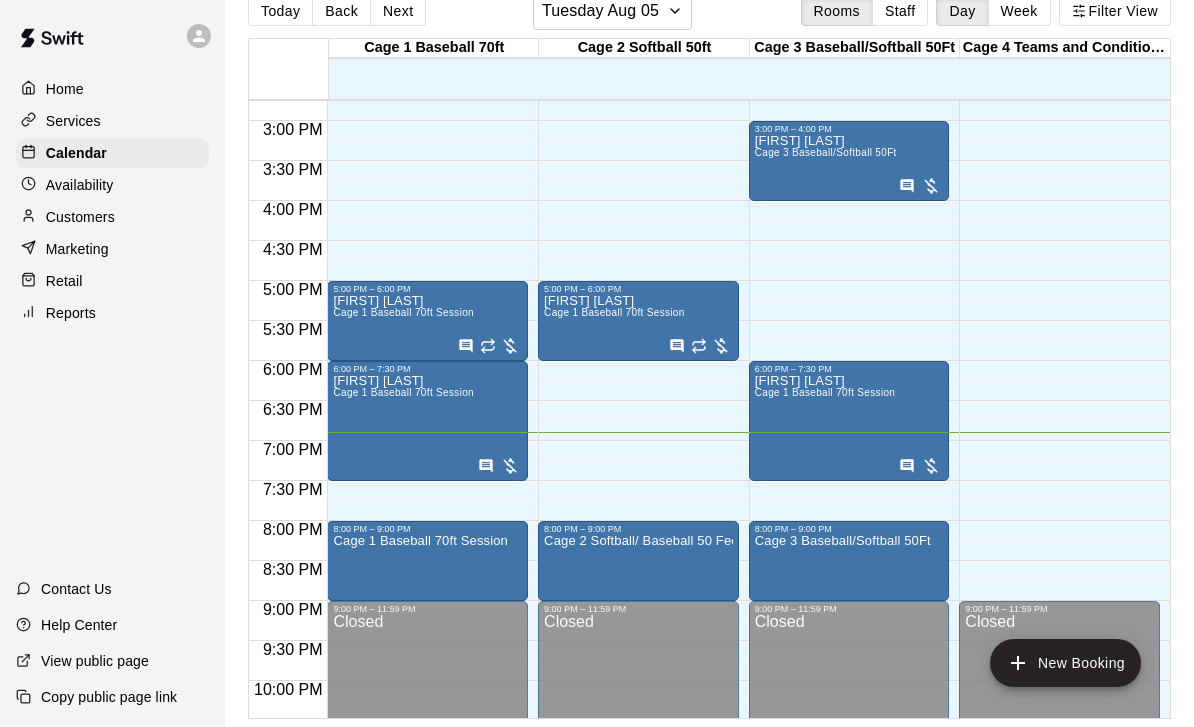 click on "New Booking" at bounding box center [1065, 663] 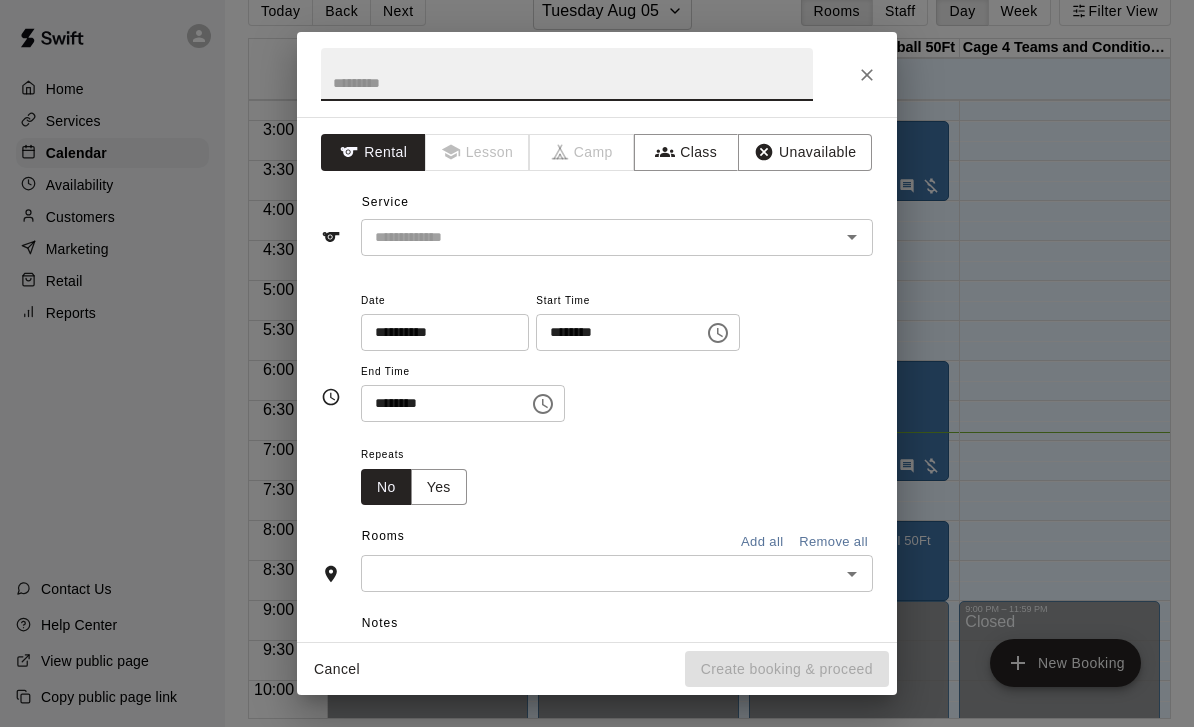 click on "********" at bounding box center [613, 332] 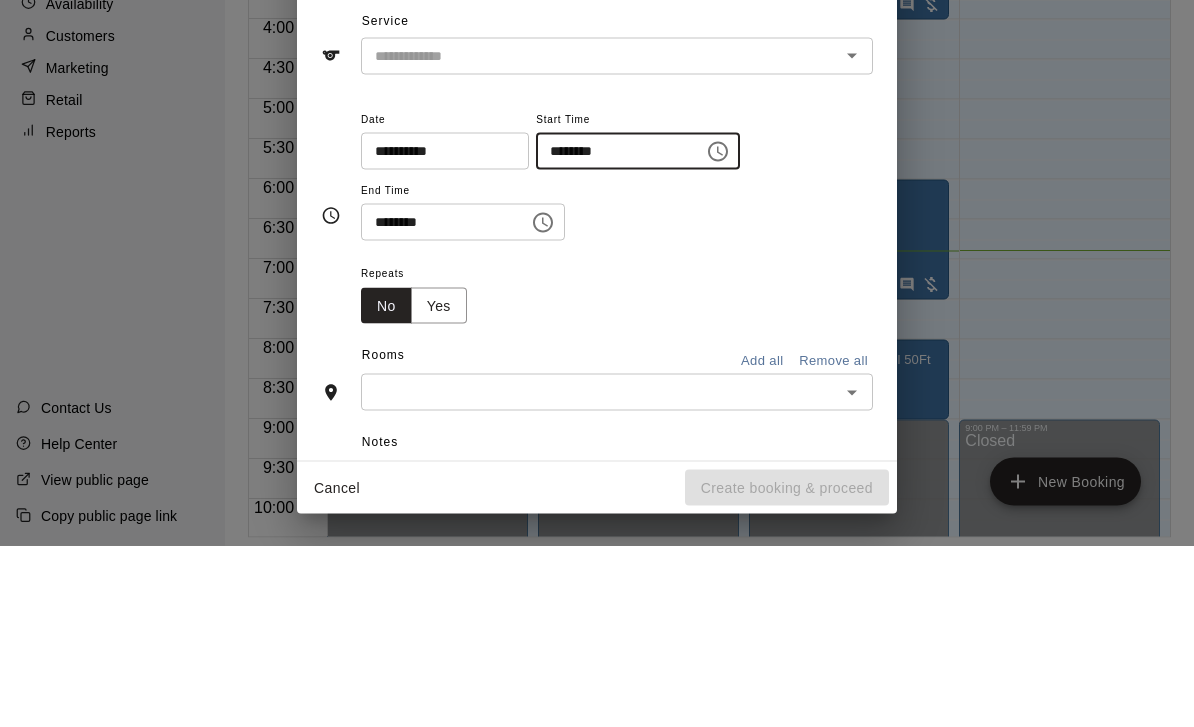 type on "********" 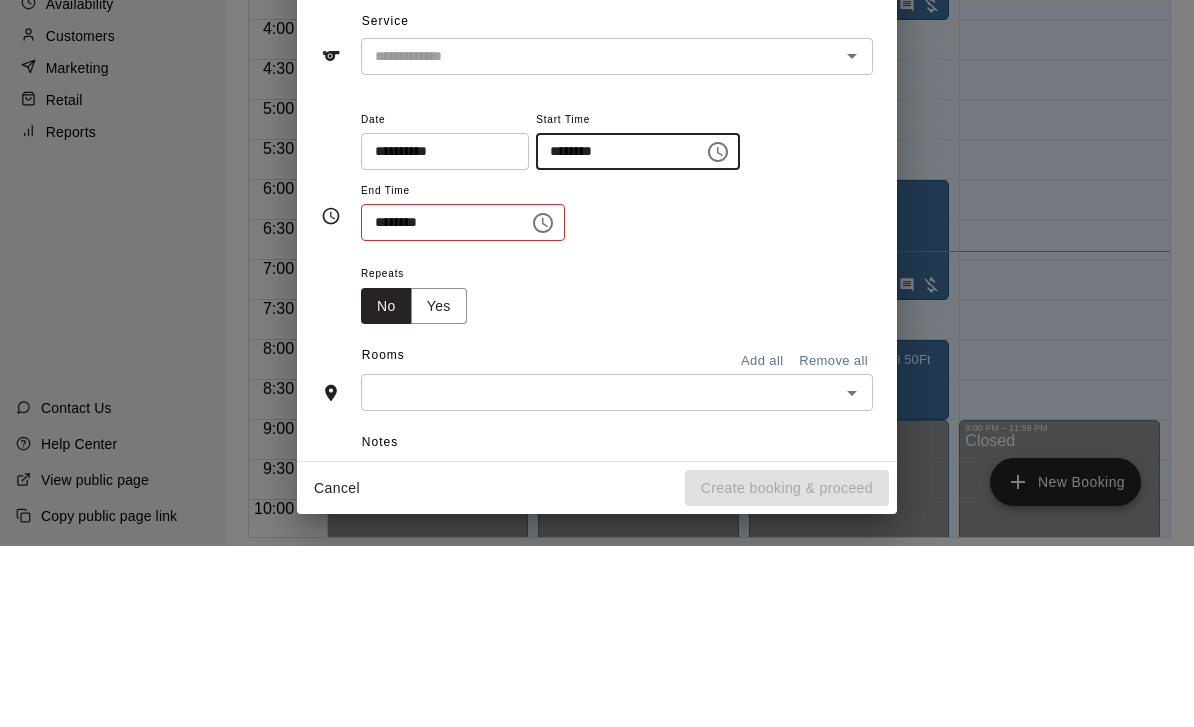 click on "********" at bounding box center (438, 403) 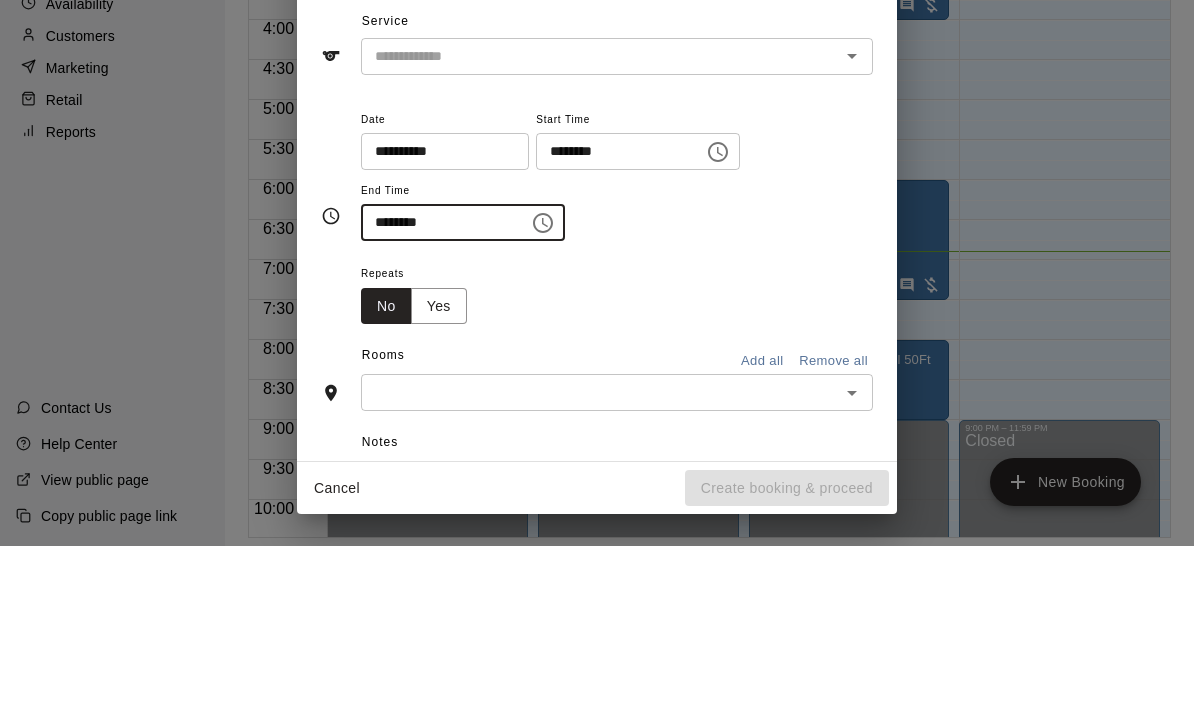 type on "********" 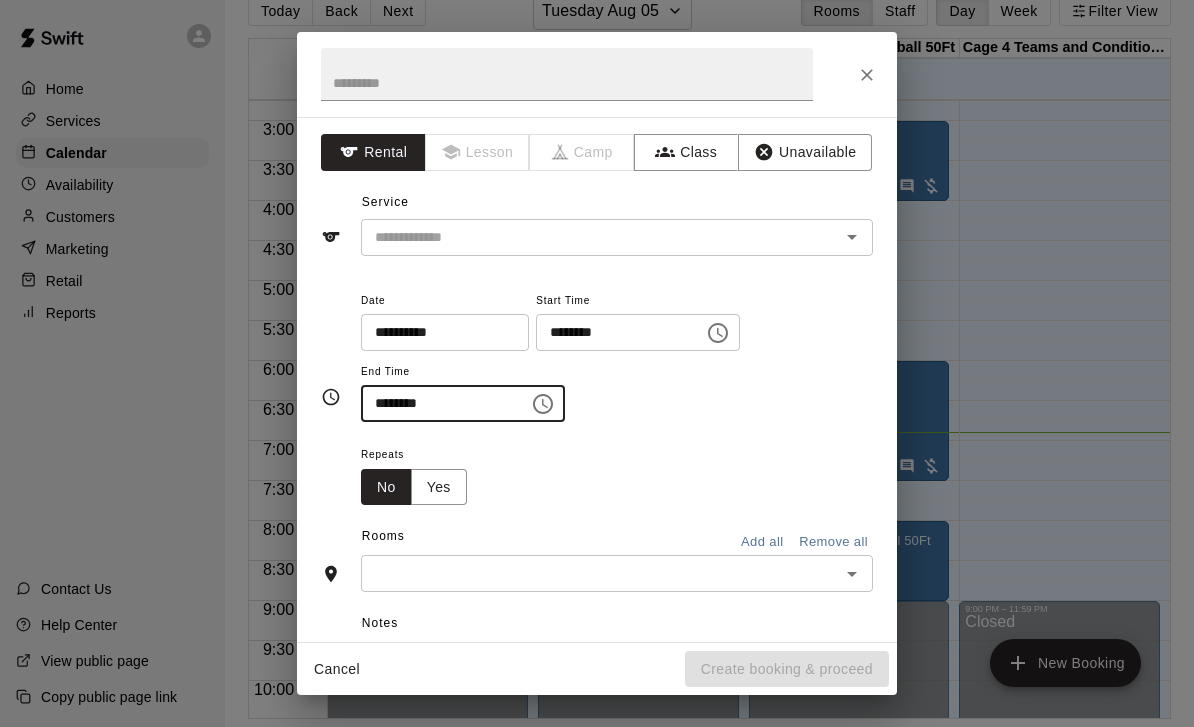 click at bounding box center (587, 237) 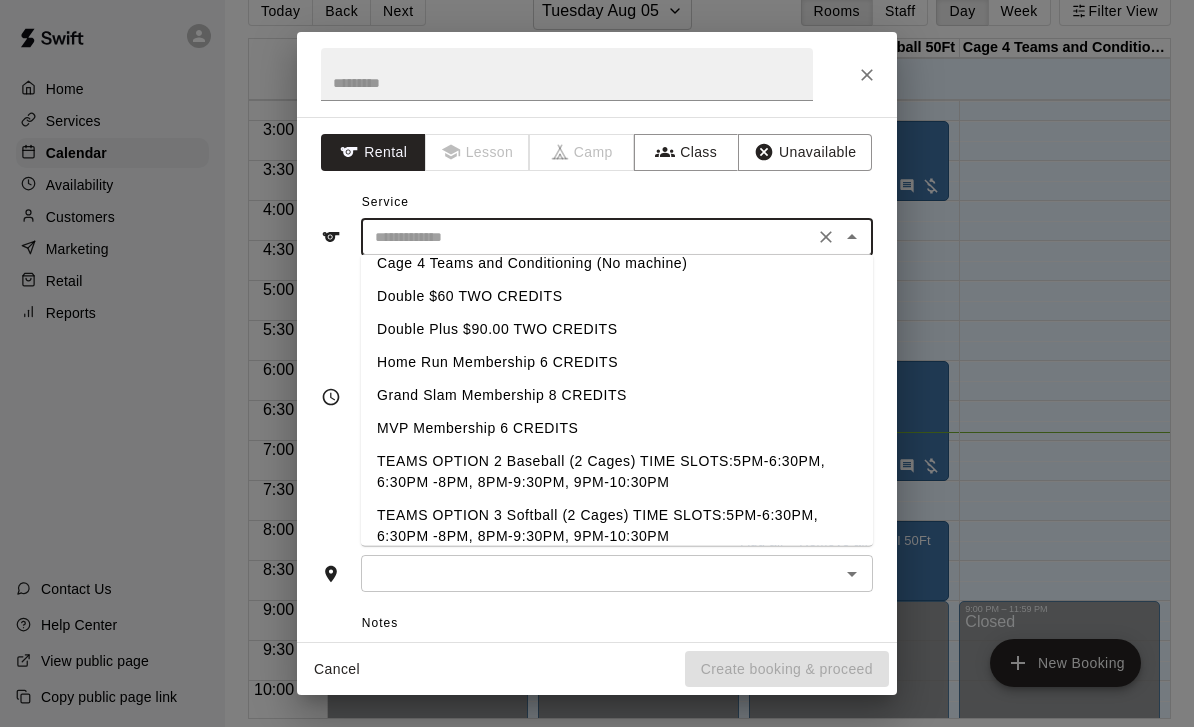 scroll, scrollTop: 145, scrollLeft: 0, axis: vertical 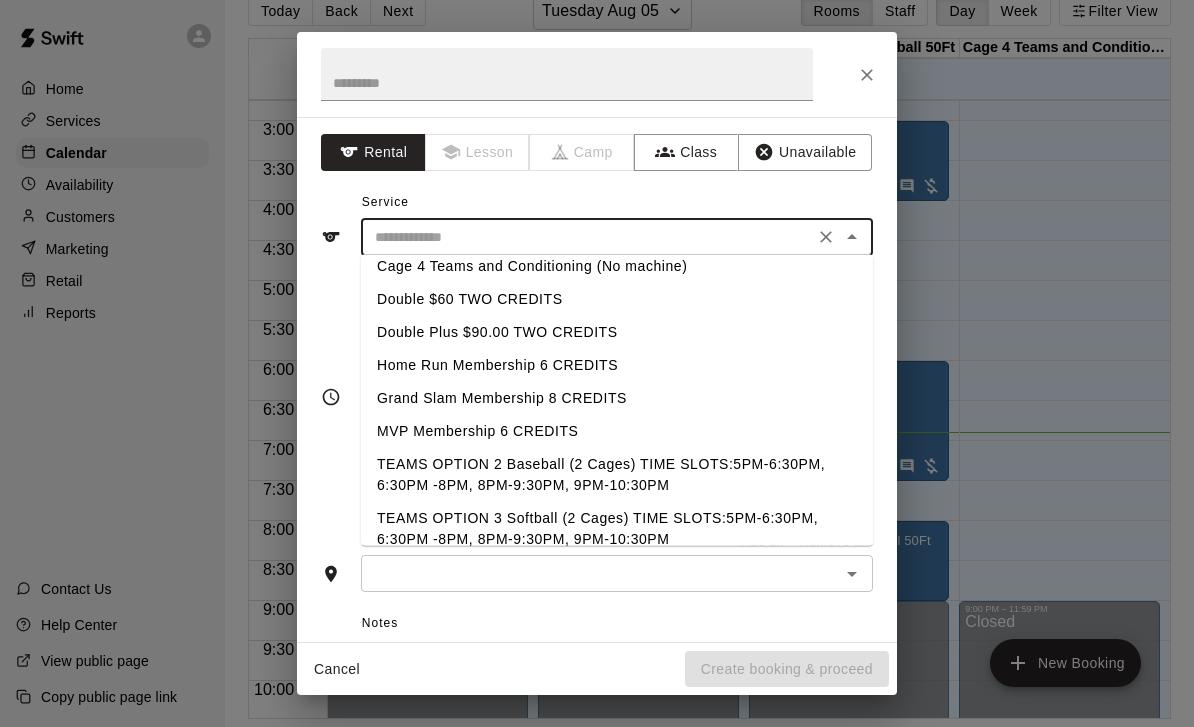 click on "Cage 4 Teams and Conditioning (No machine)" at bounding box center [617, 266] 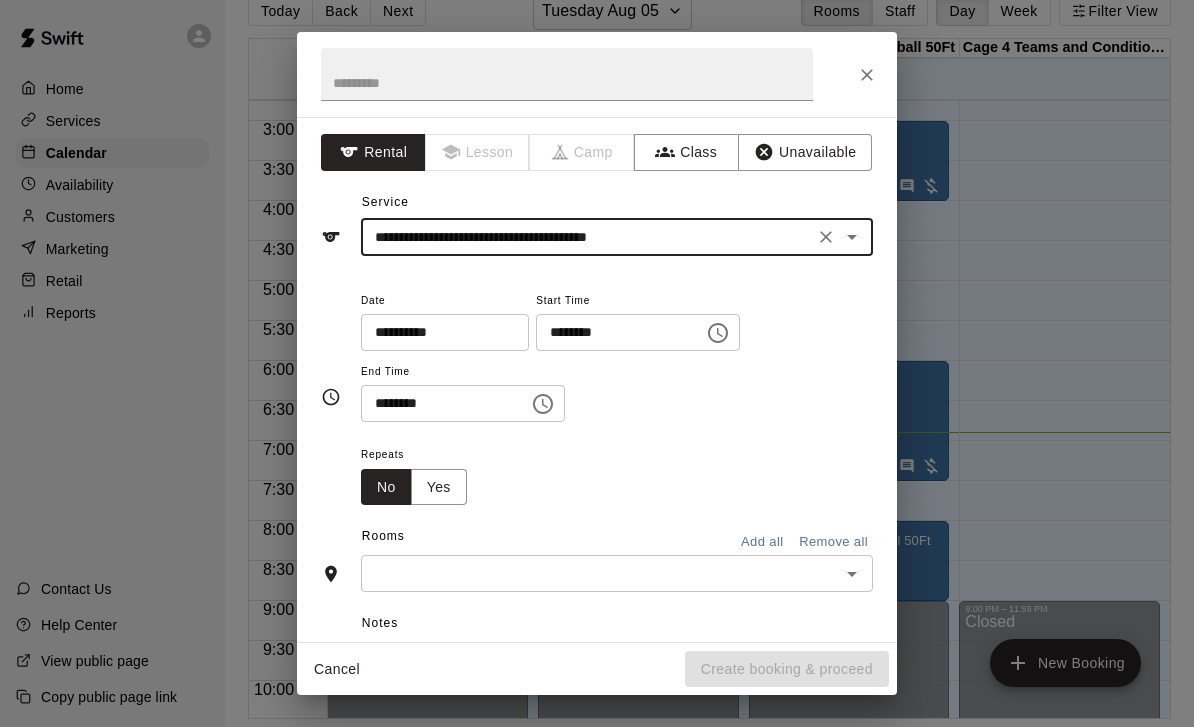 click at bounding box center [600, 573] 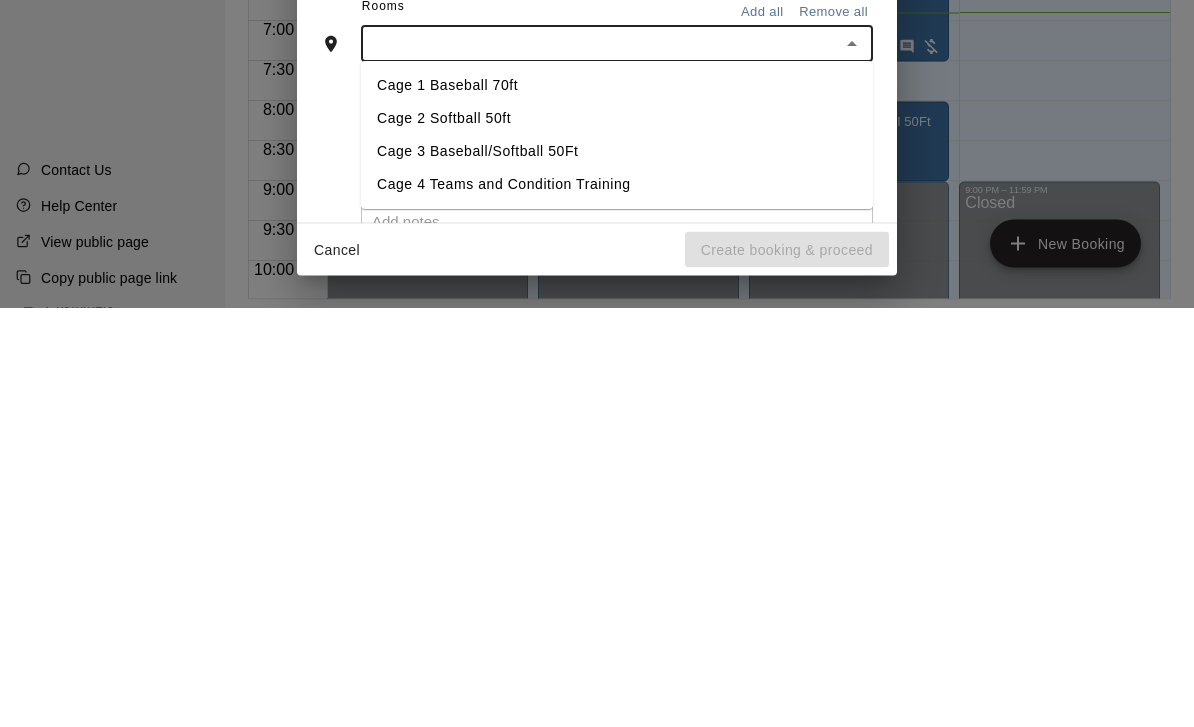 scroll, scrollTop: 112, scrollLeft: 0, axis: vertical 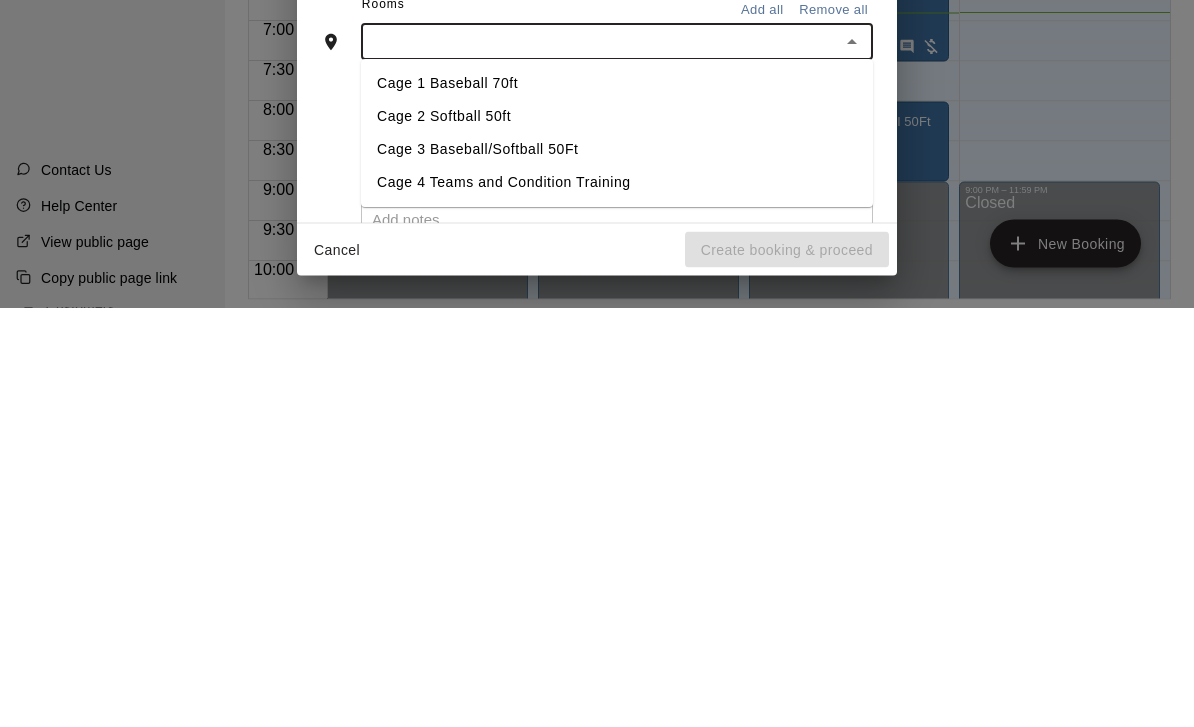 click on "Cage 4 Teams and Condition Training" at bounding box center (617, 602) 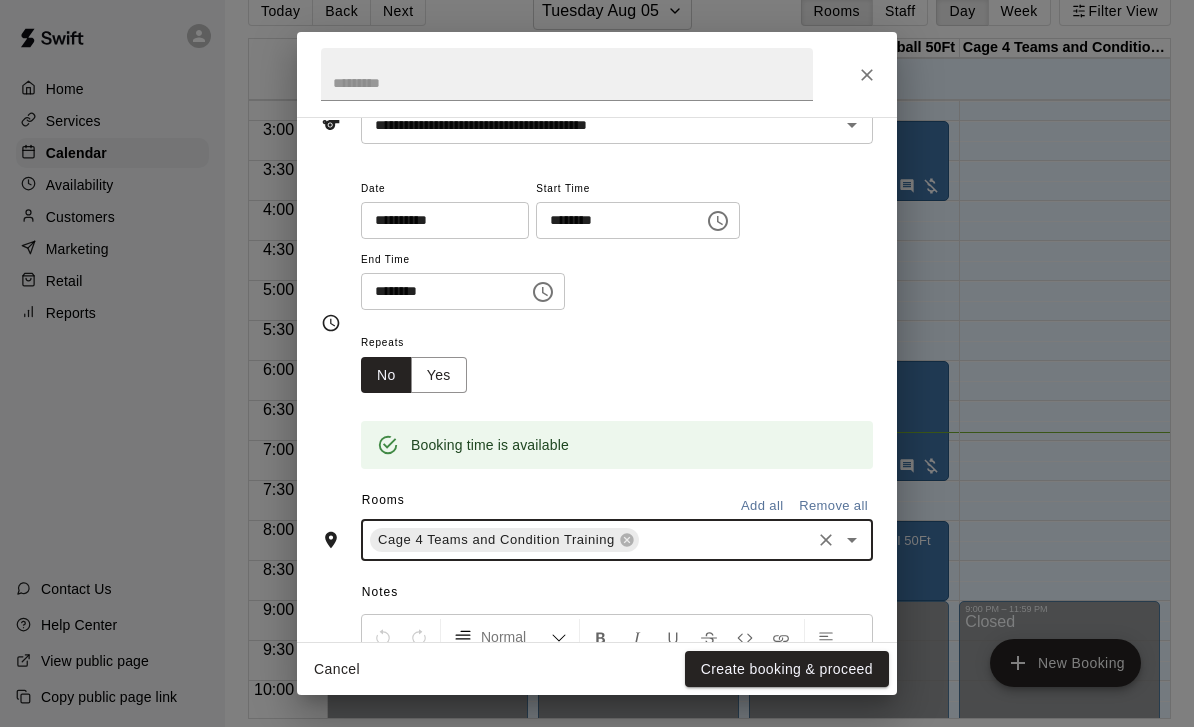 click on "Create booking & proceed" at bounding box center (787, 669) 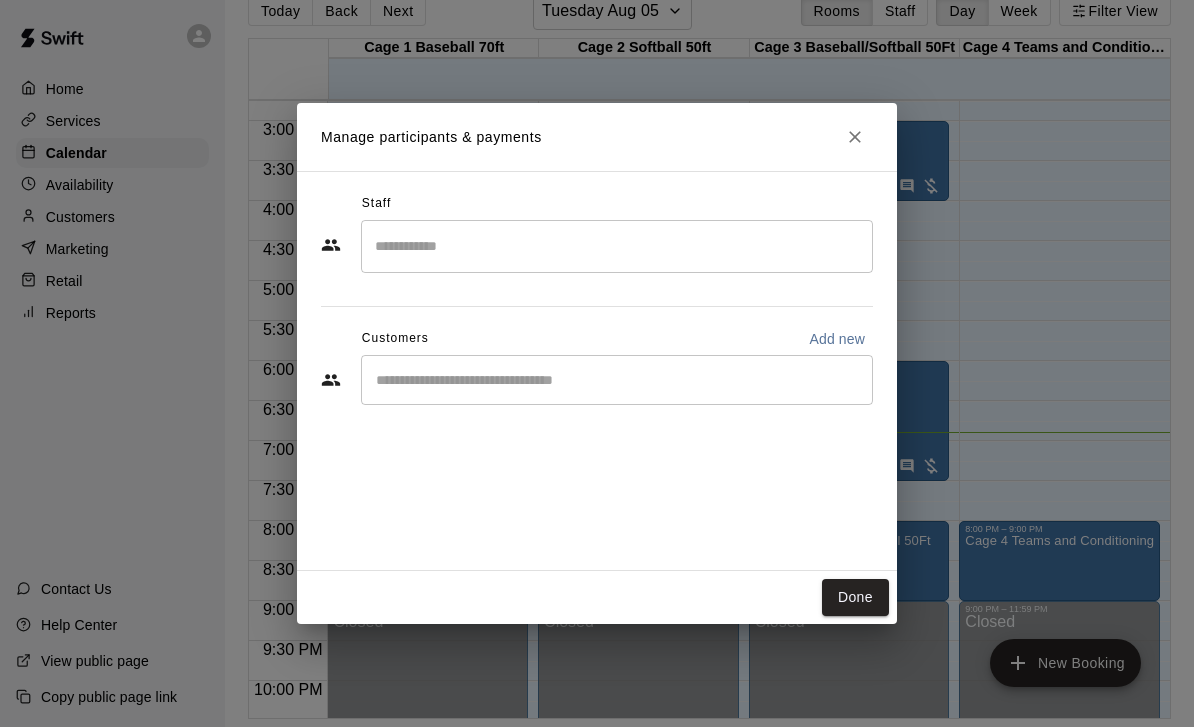 click on "Done" at bounding box center [855, 597] 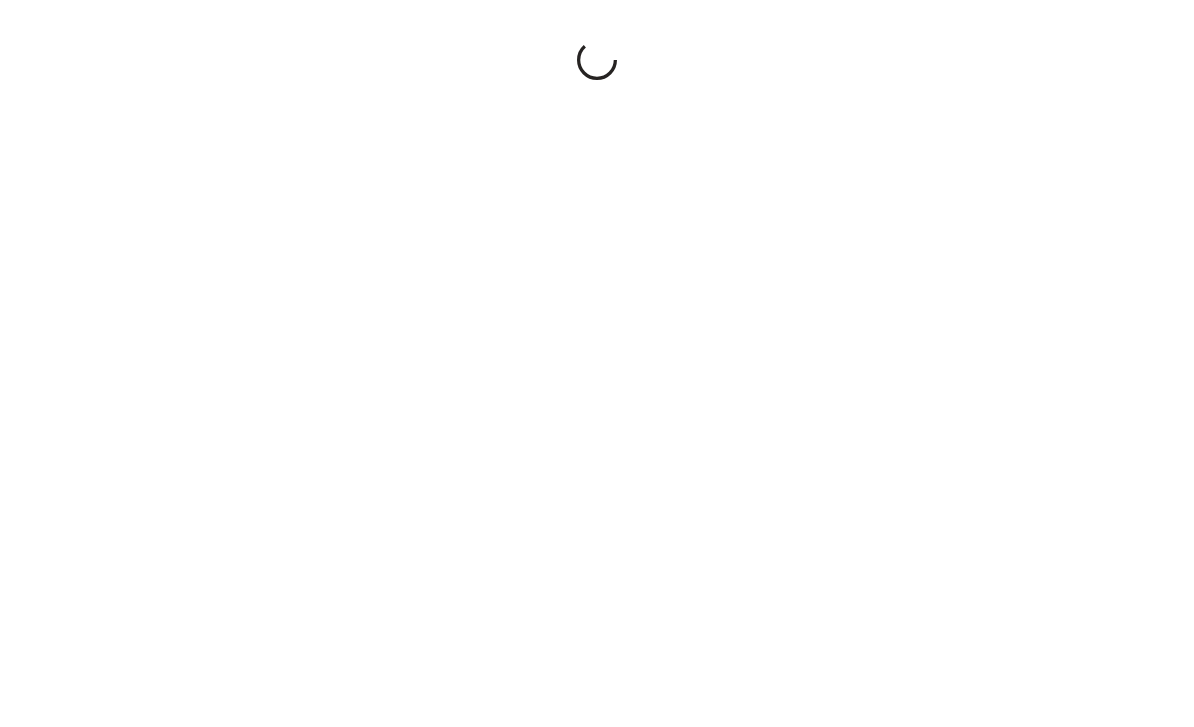 scroll, scrollTop: 0, scrollLeft: 0, axis: both 